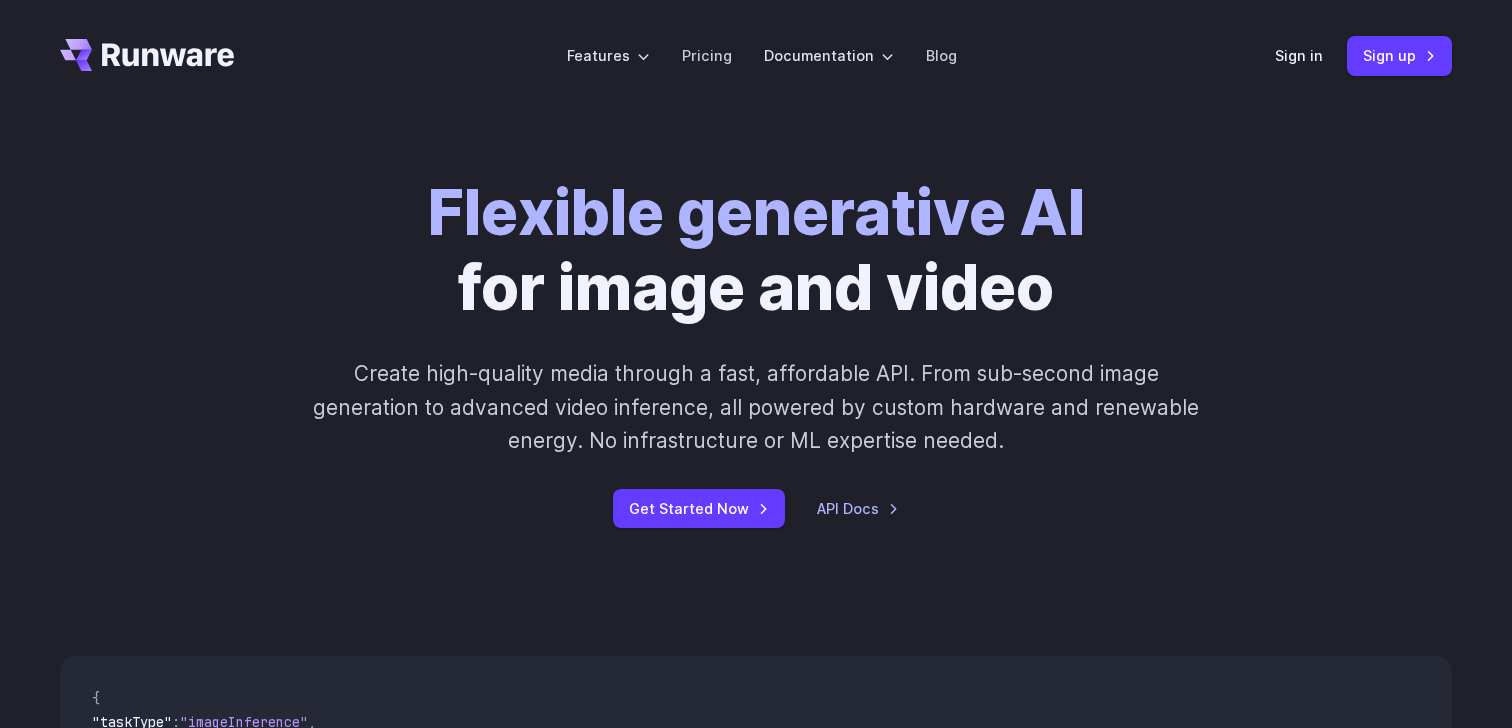 scroll, scrollTop: 0, scrollLeft: 0, axis: both 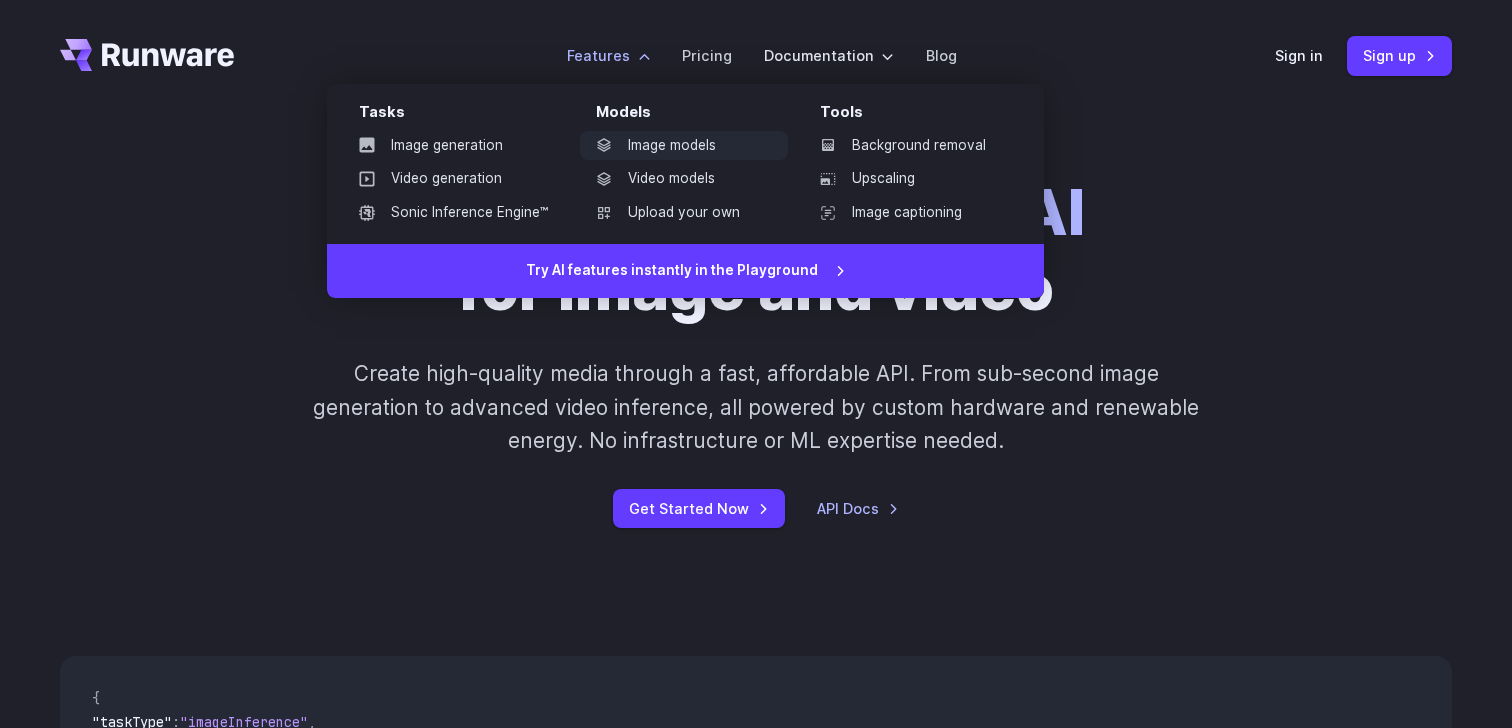 click on "Image models" at bounding box center (684, 146) 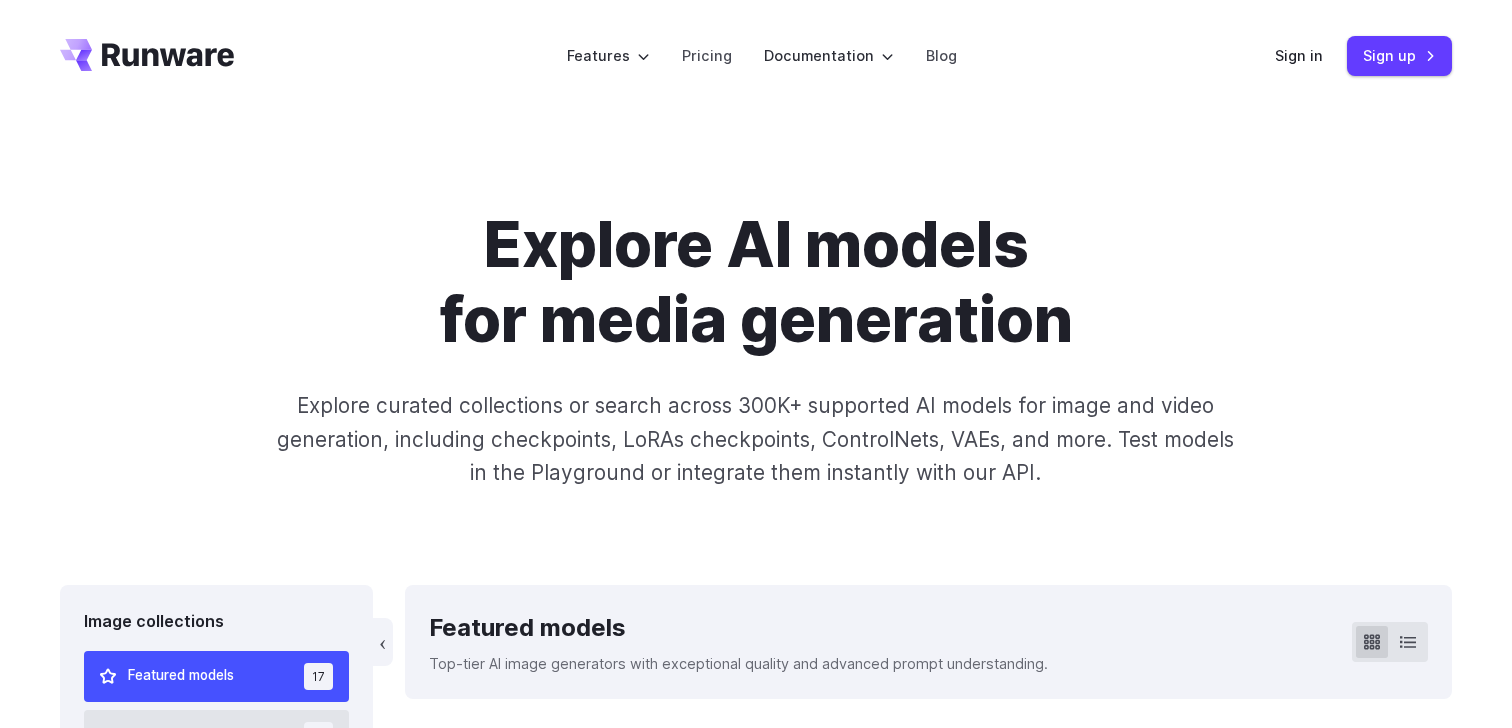scroll, scrollTop: 0, scrollLeft: 0, axis: both 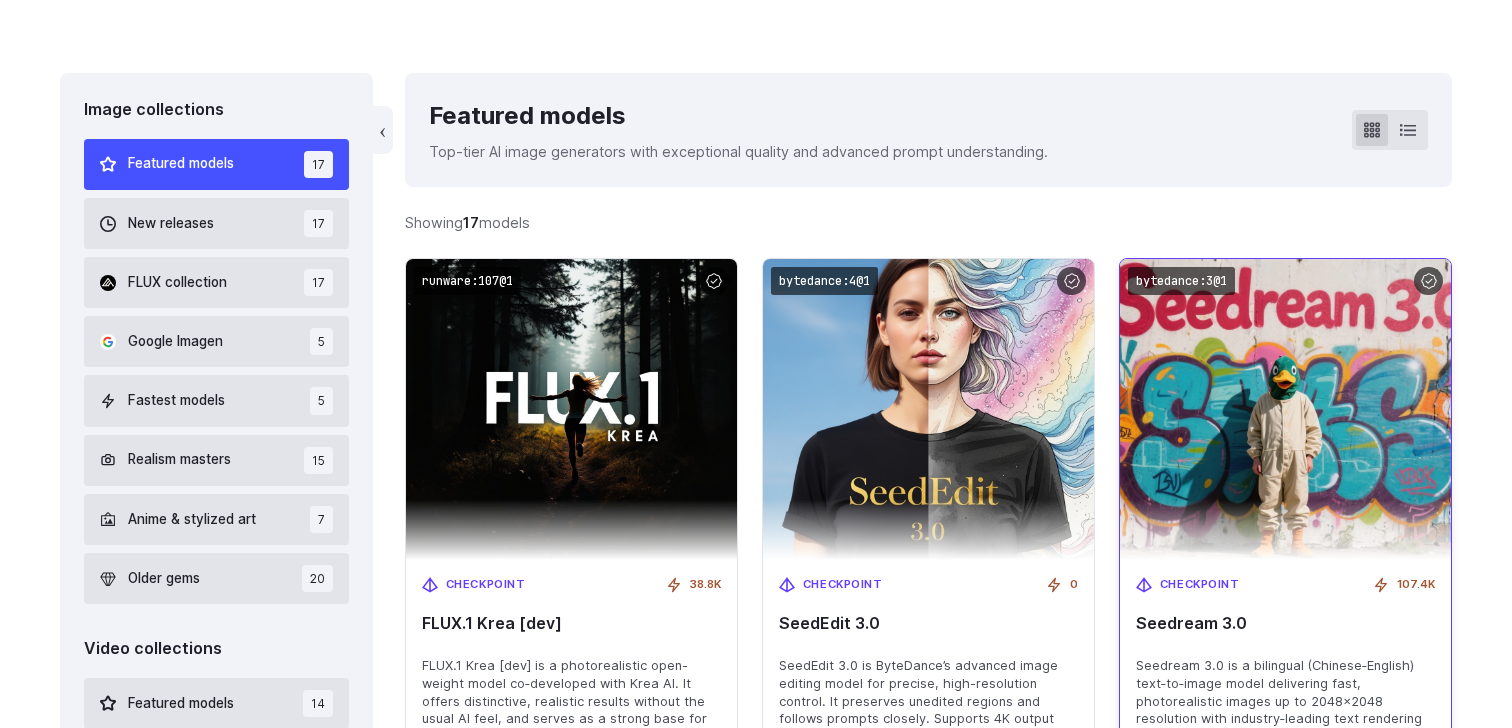 click at bounding box center [1285, 409] 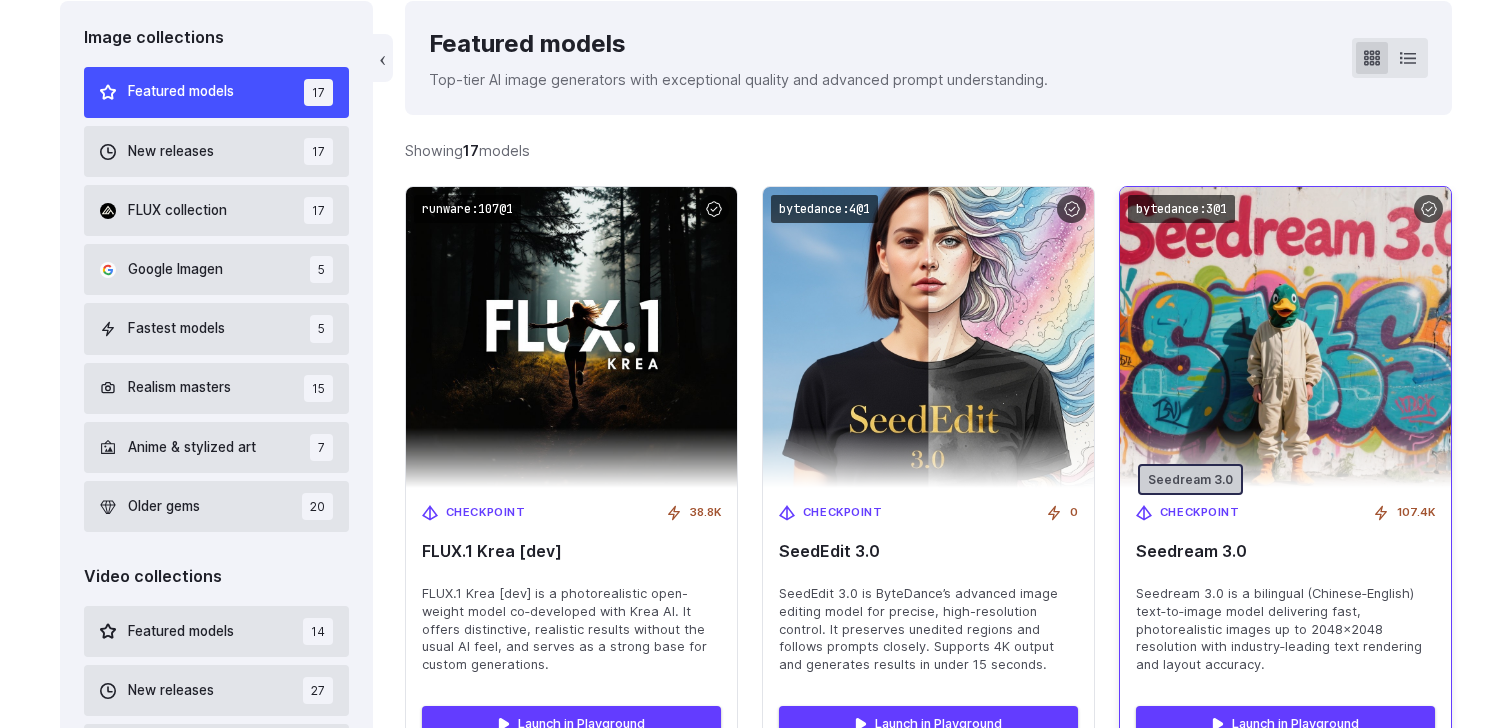 scroll, scrollTop: 624, scrollLeft: 0, axis: vertical 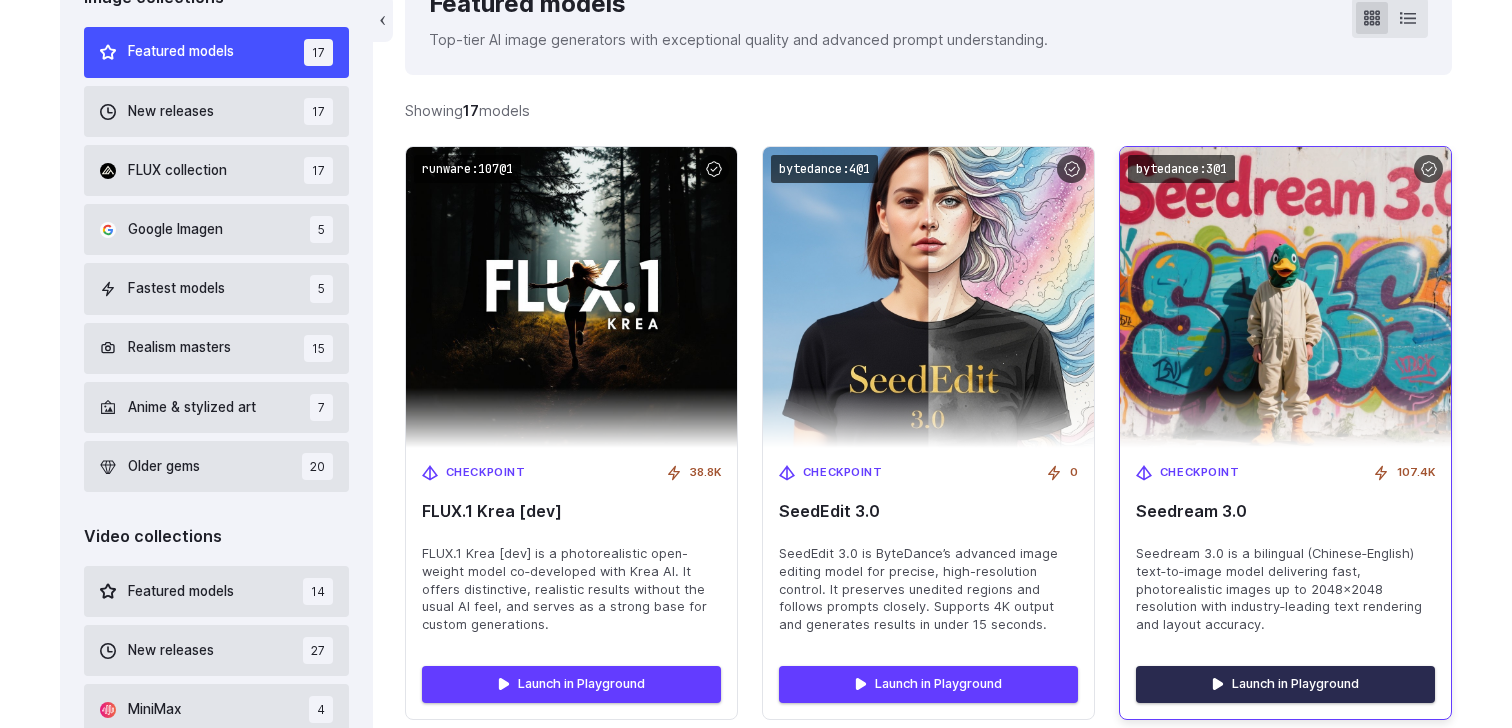 click on "Launch in Playground" at bounding box center [1285, 684] 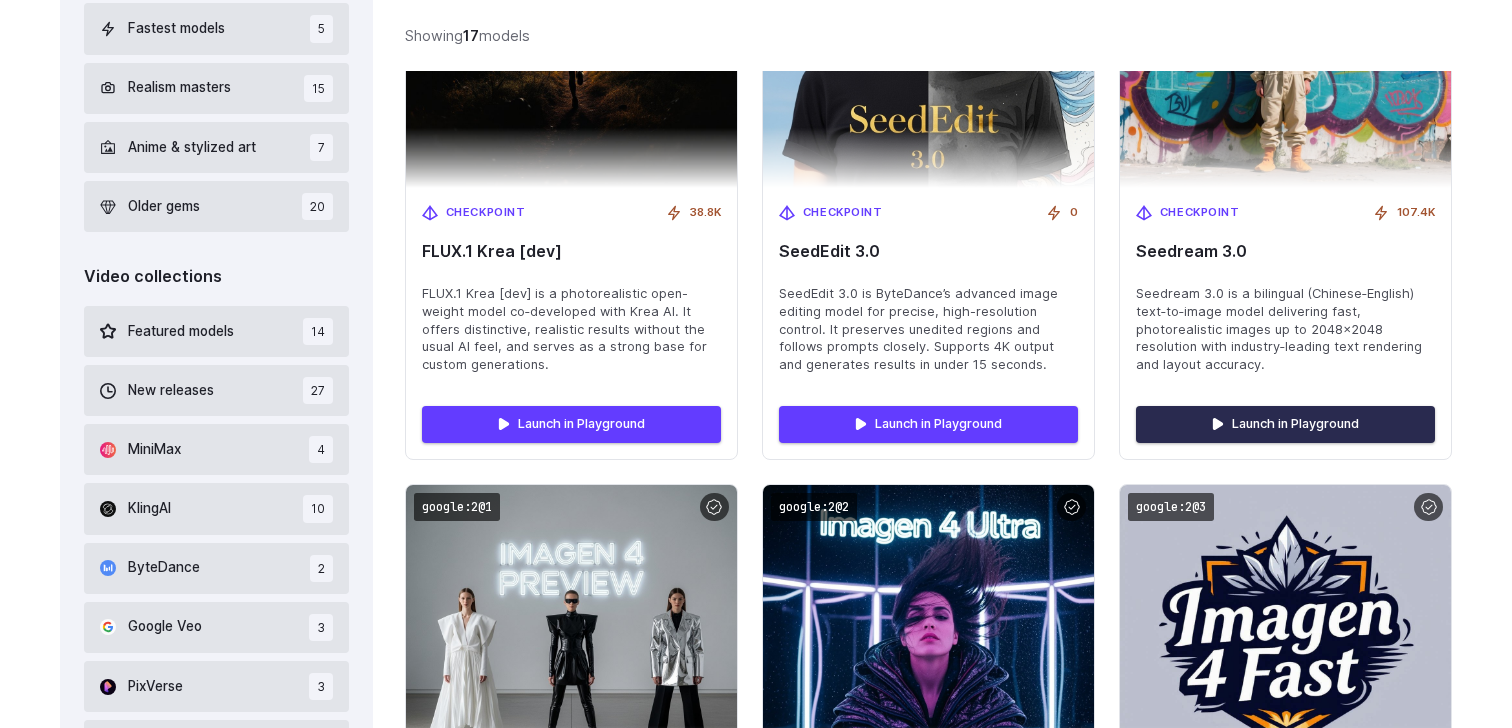 scroll, scrollTop: 1013, scrollLeft: 0, axis: vertical 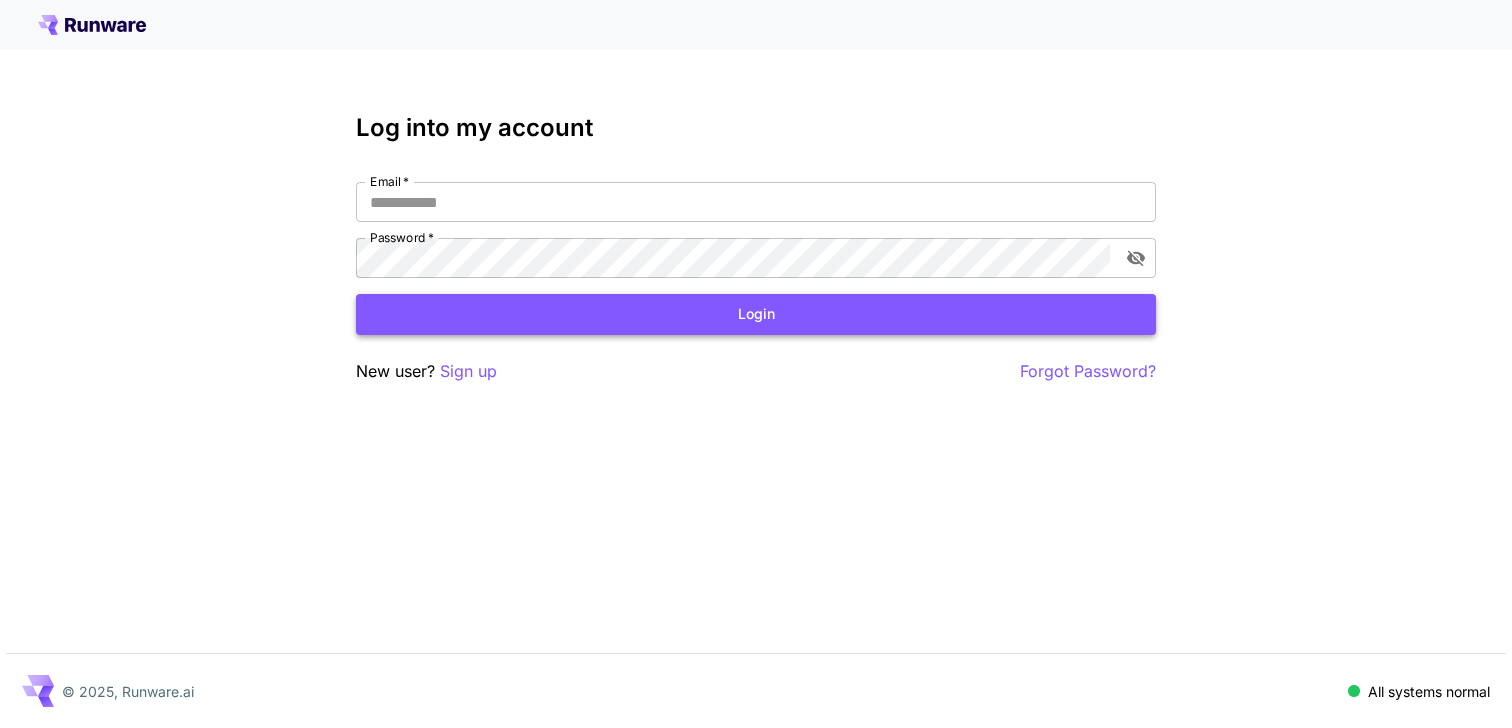 type on "**********" 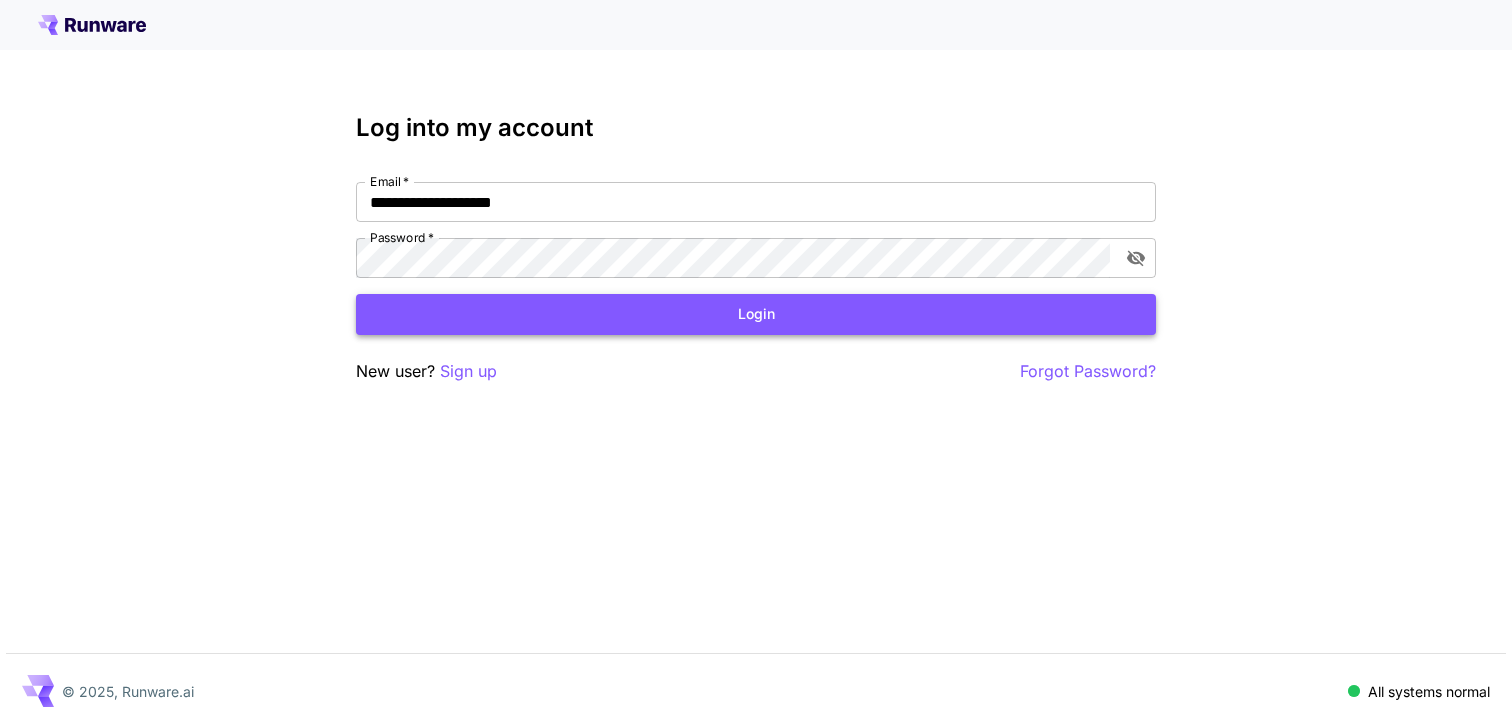 click on "Login" at bounding box center (756, 314) 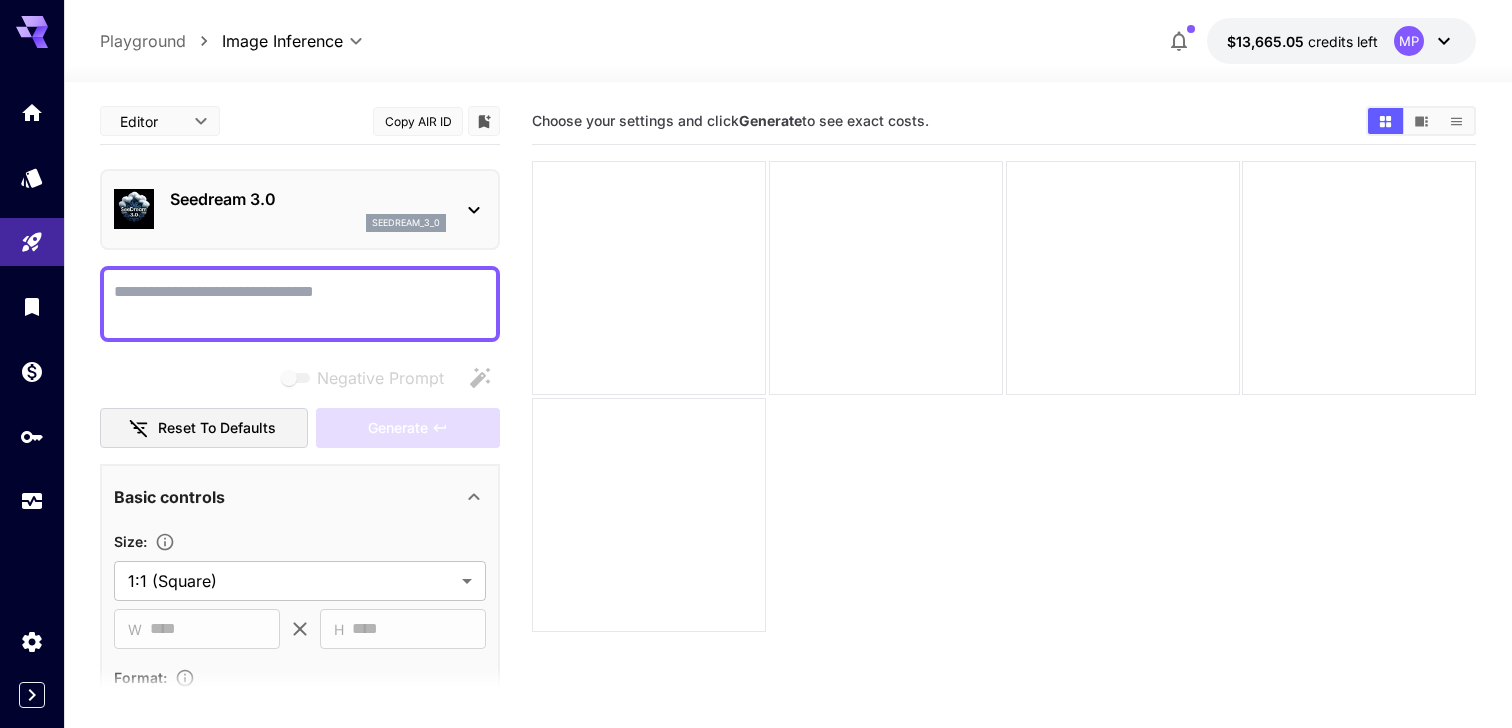 paste on "**********" 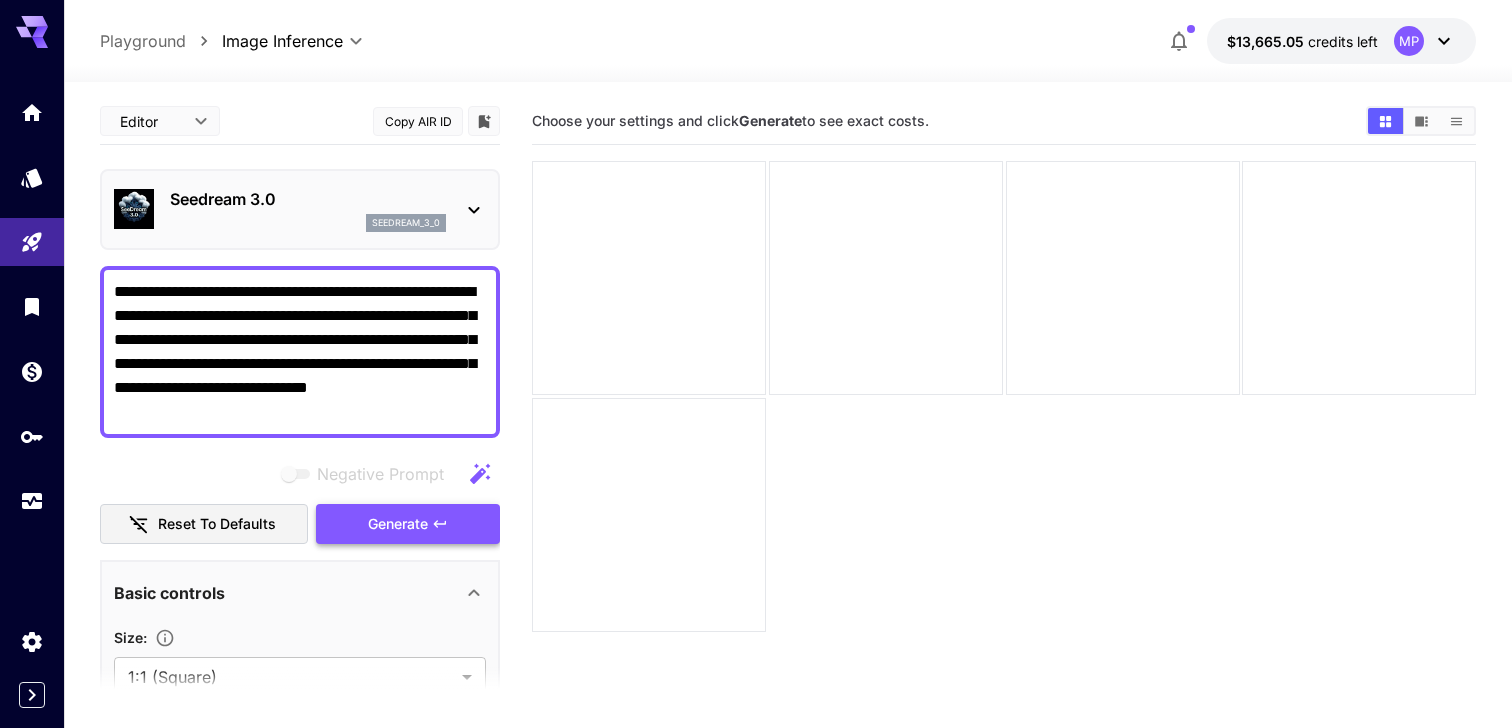 type on "**********" 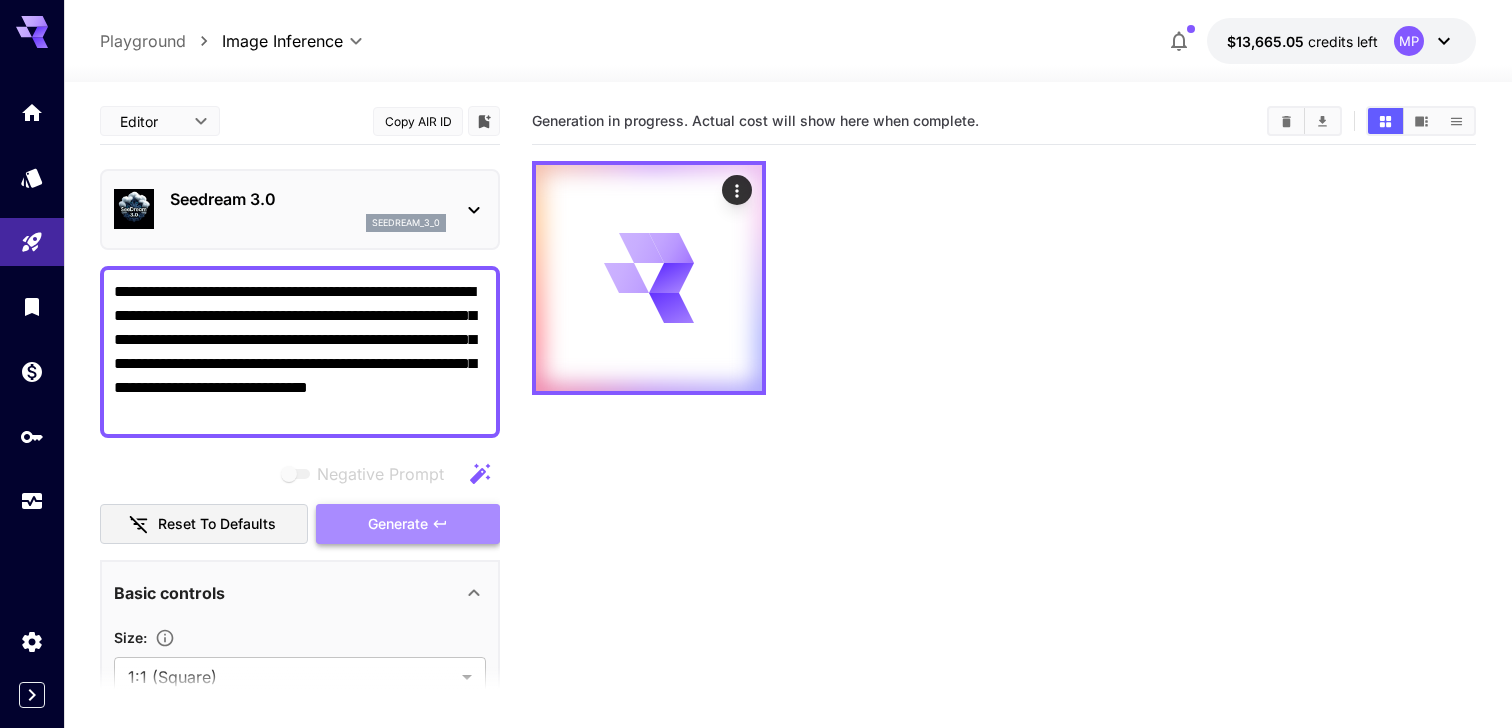 click on "Generate" at bounding box center [398, 524] 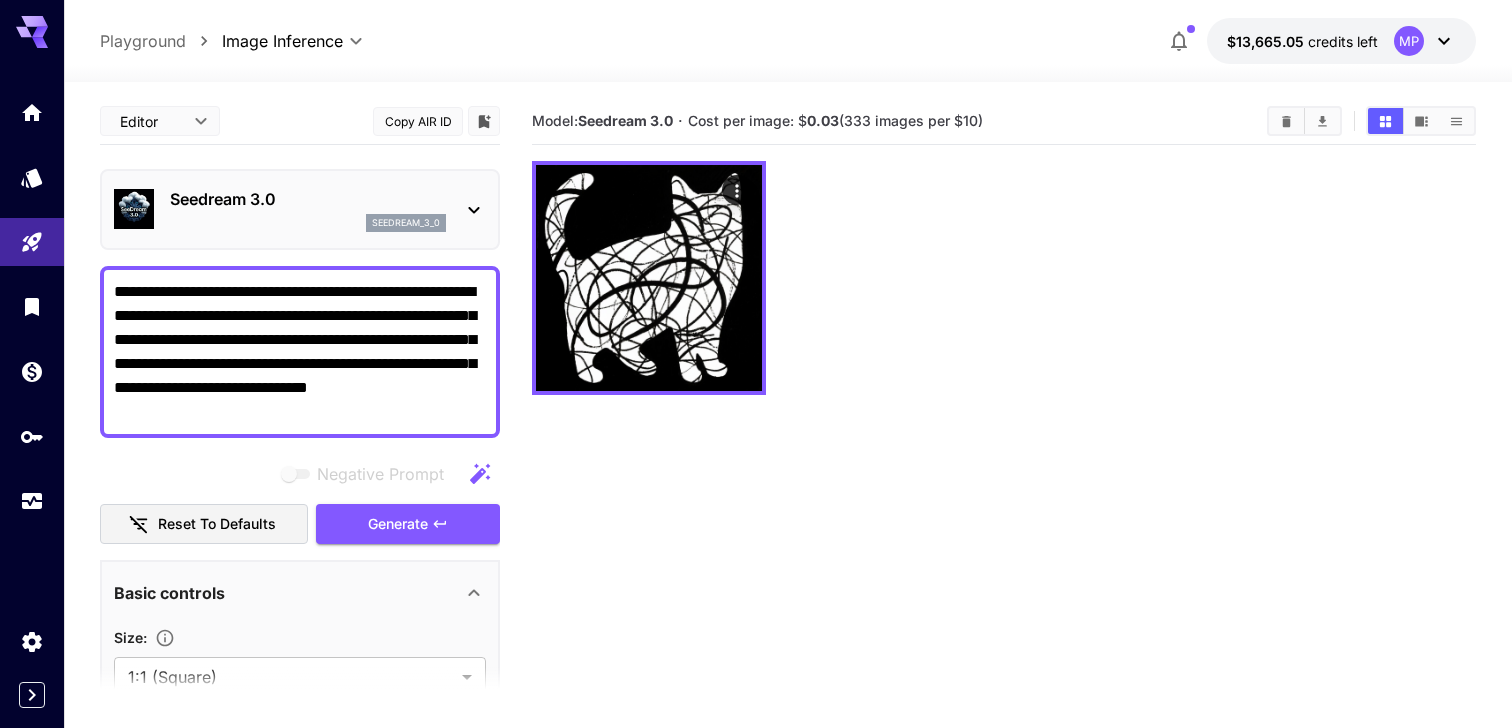 click on "Seedream 3.0" at bounding box center [308, 199] 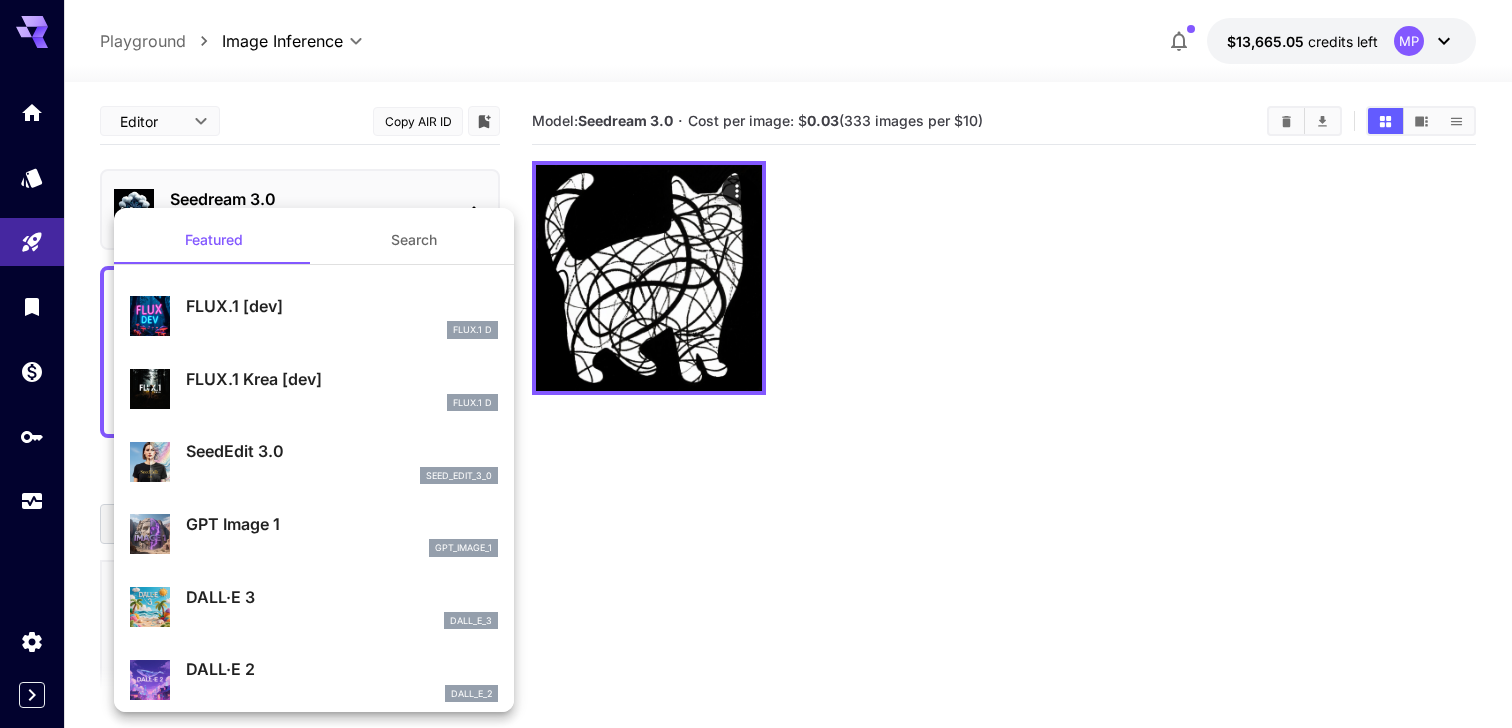 click on "Search" at bounding box center [414, 240] 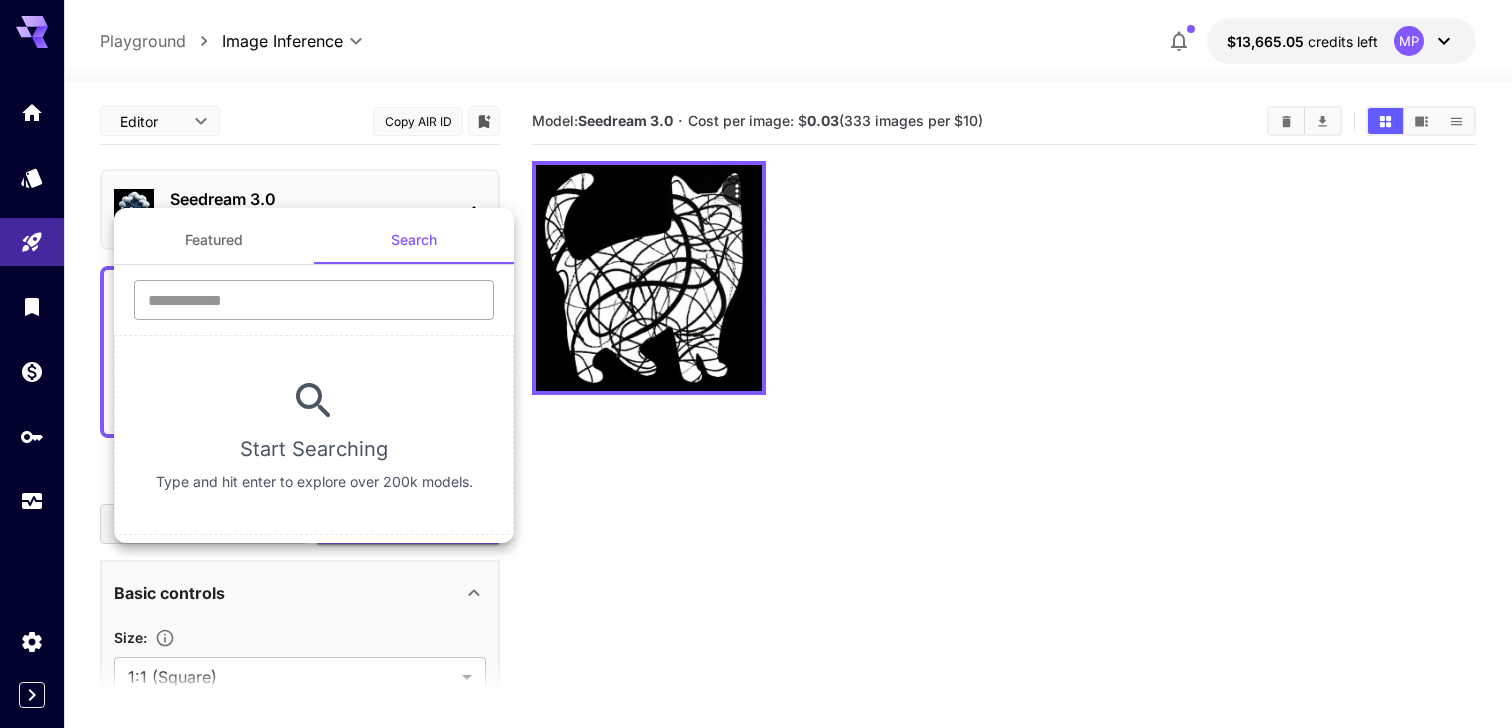 click at bounding box center [314, 300] 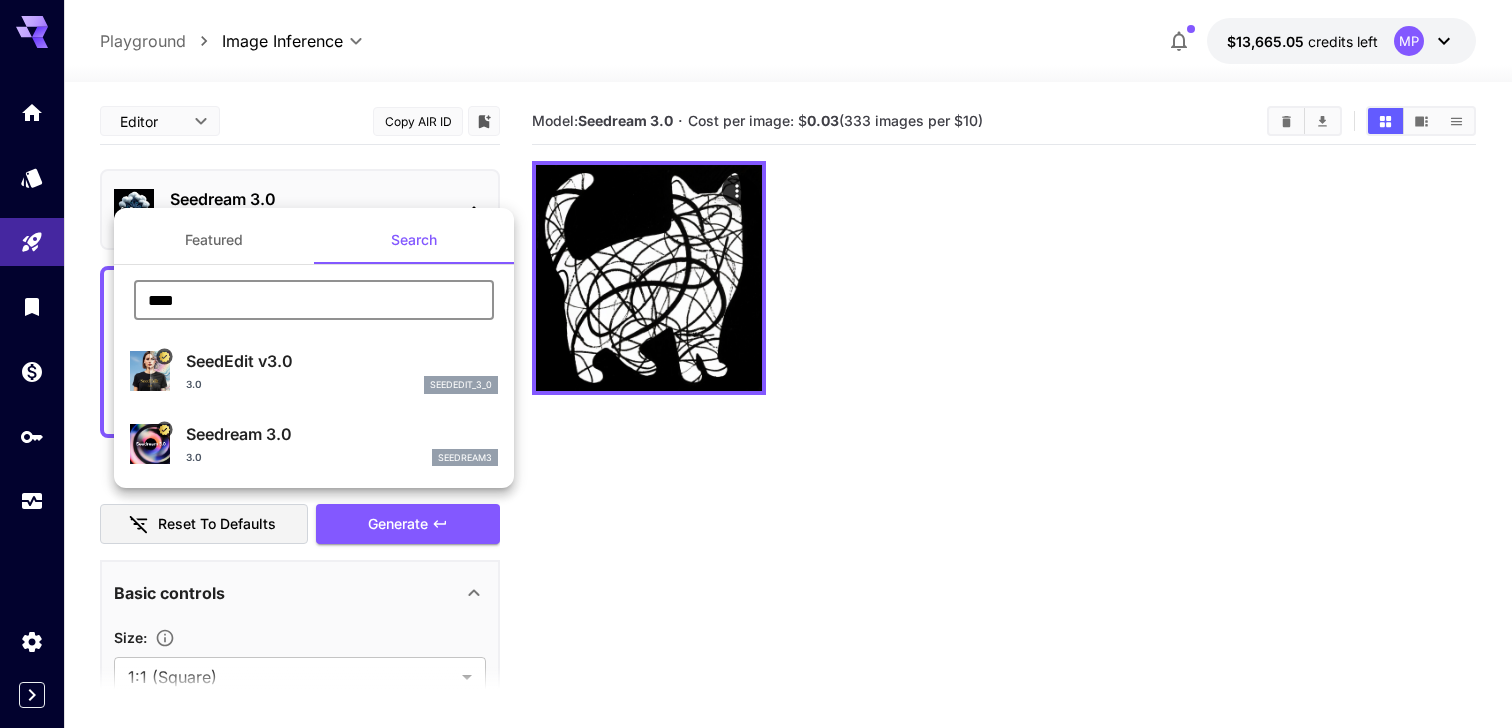 click on "****" at bounding box center [314, 300] 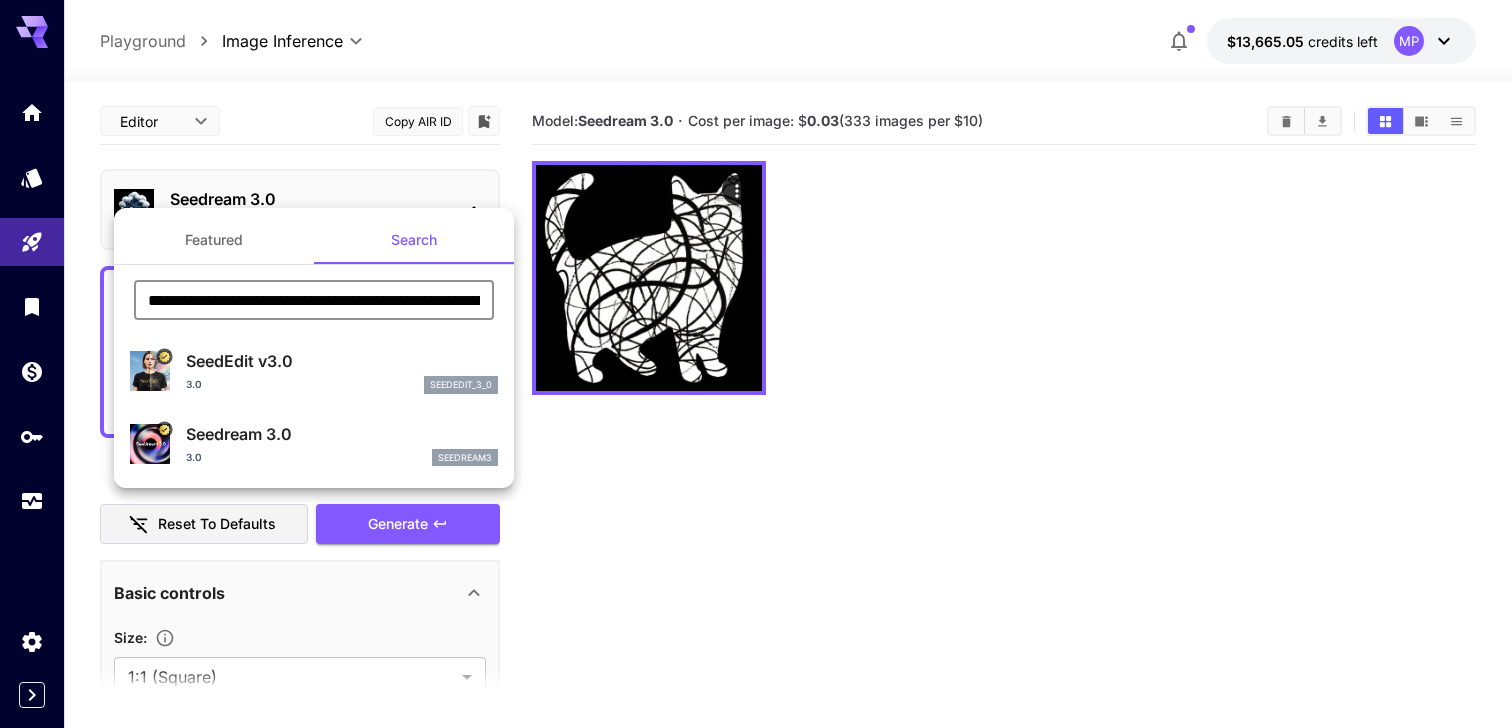 scroll, scrollTop: 0, scrollLeft: 1664, axis: horizontal 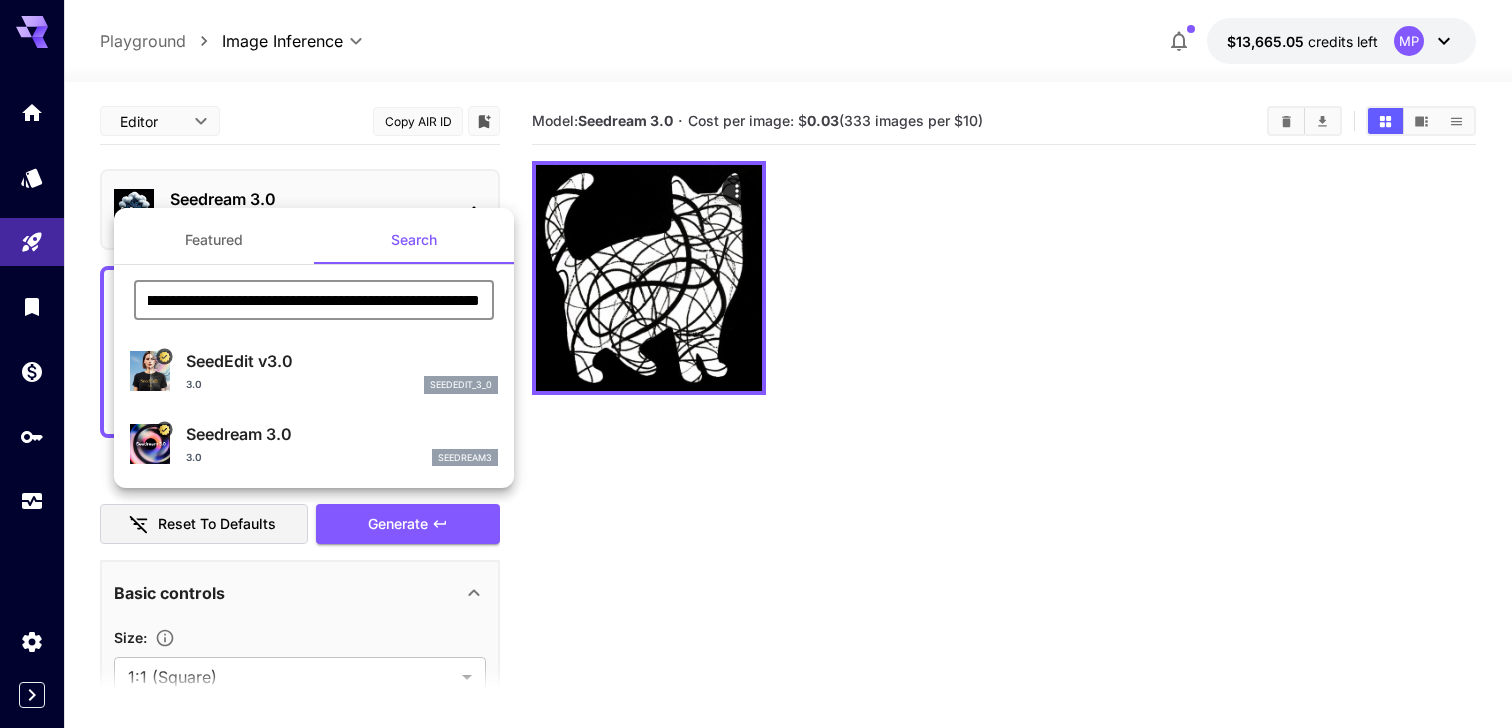 type on "**********" 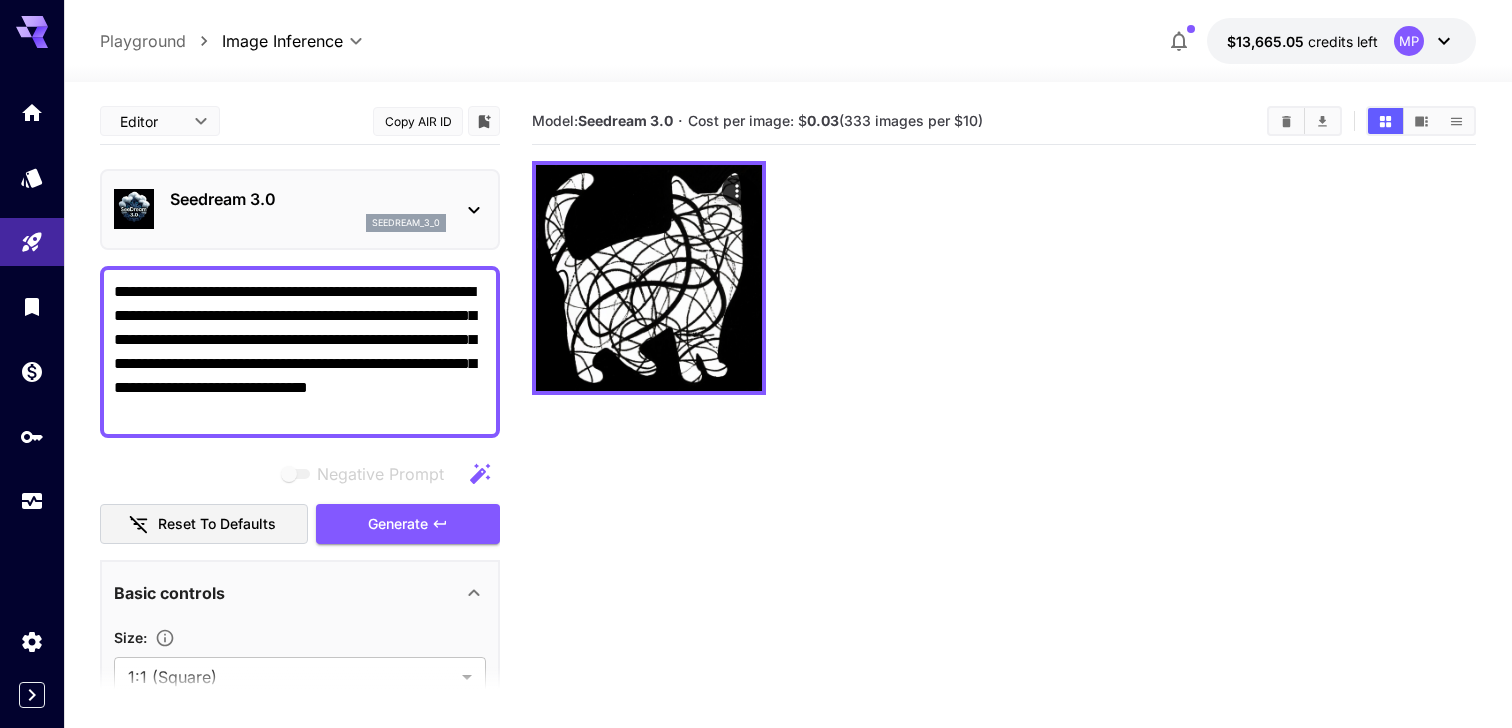 click on "**********" at bounding box center (300, 352) 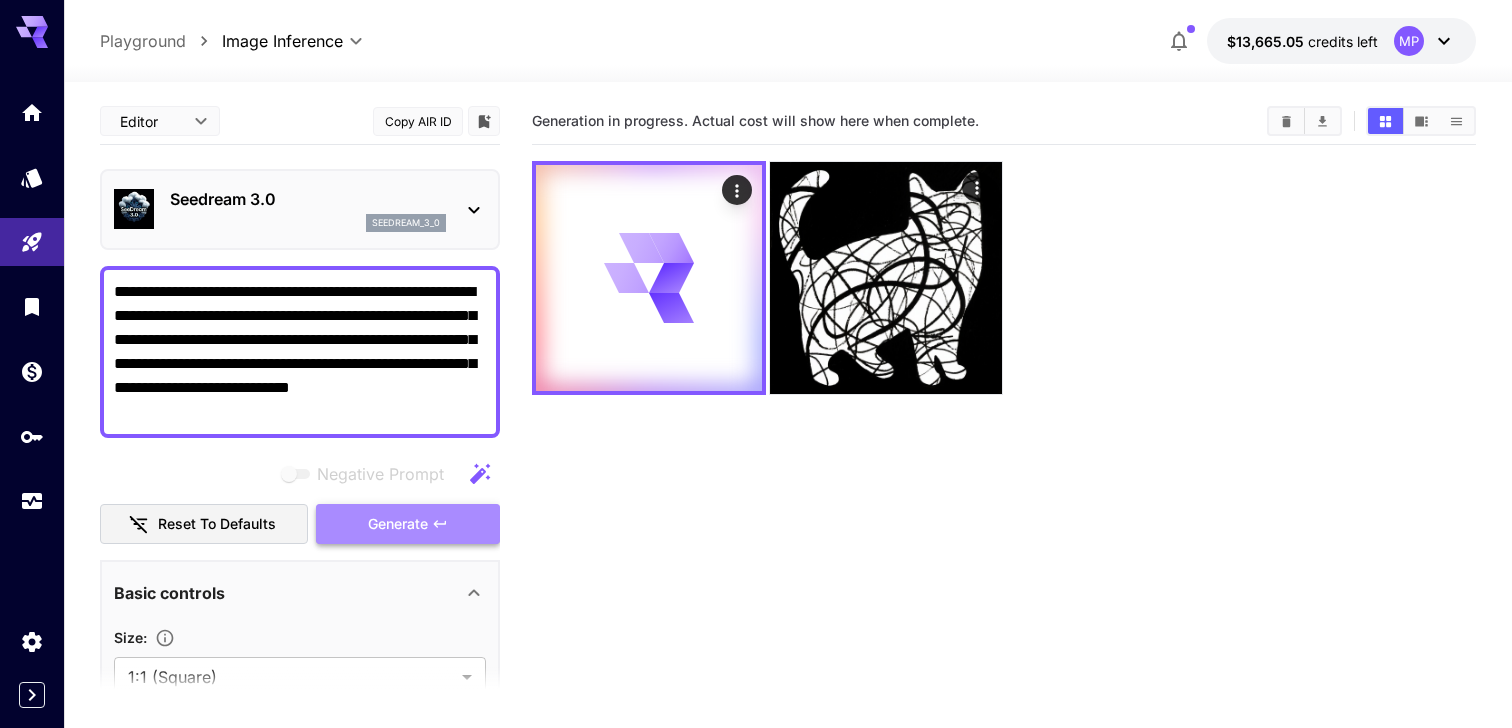 click on "Generate" at bounding box center [398, 524] 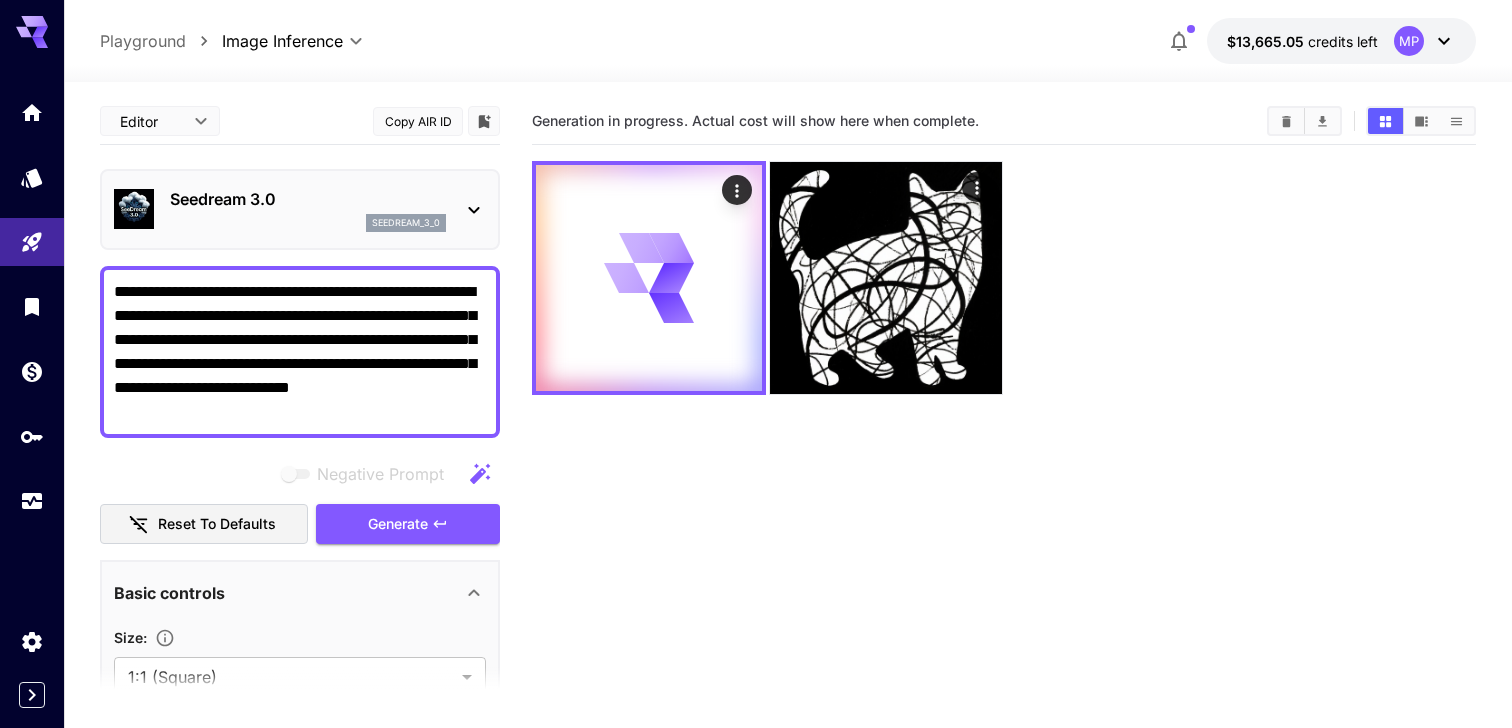 scroll, scrollTop: 158, scrollLeft: 0, axis: vertical 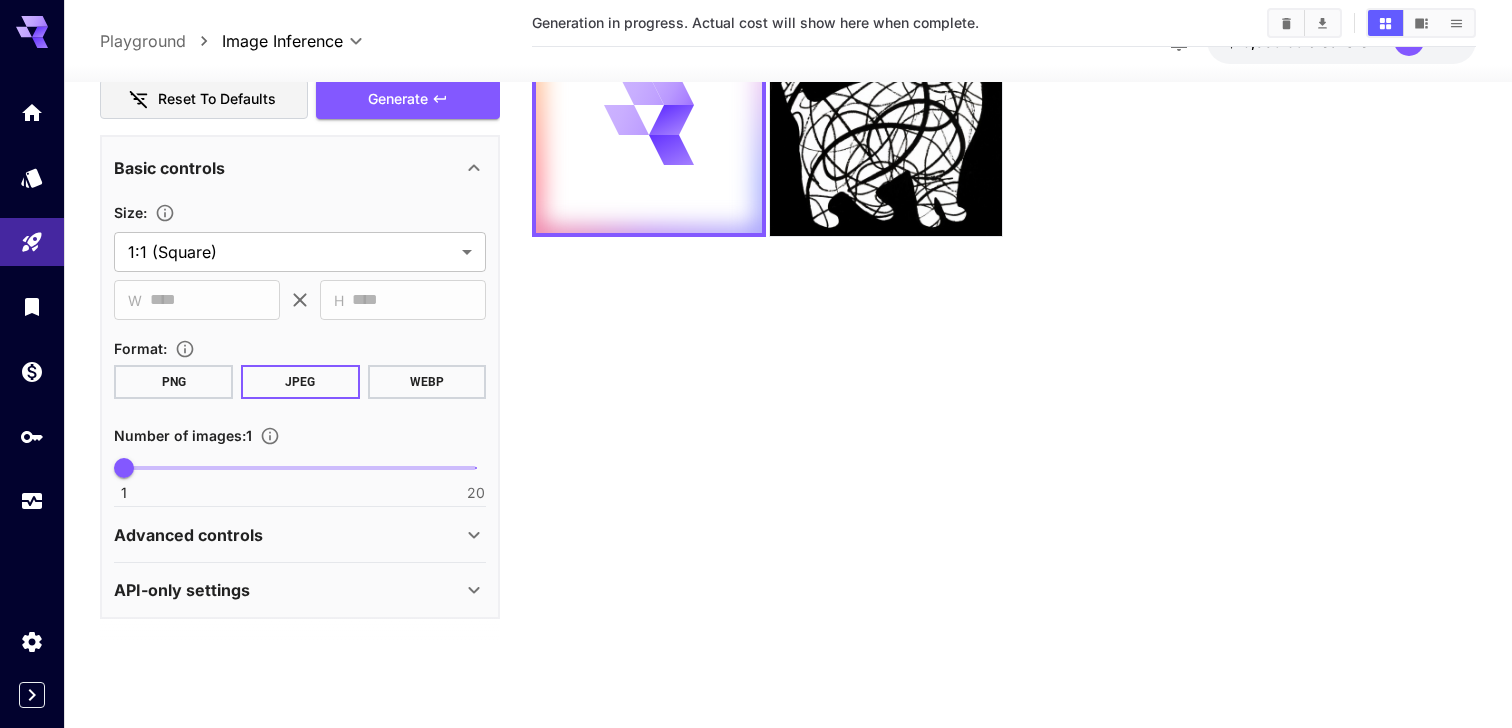 click on "Advanced controls" at bounding box center (300, 535) 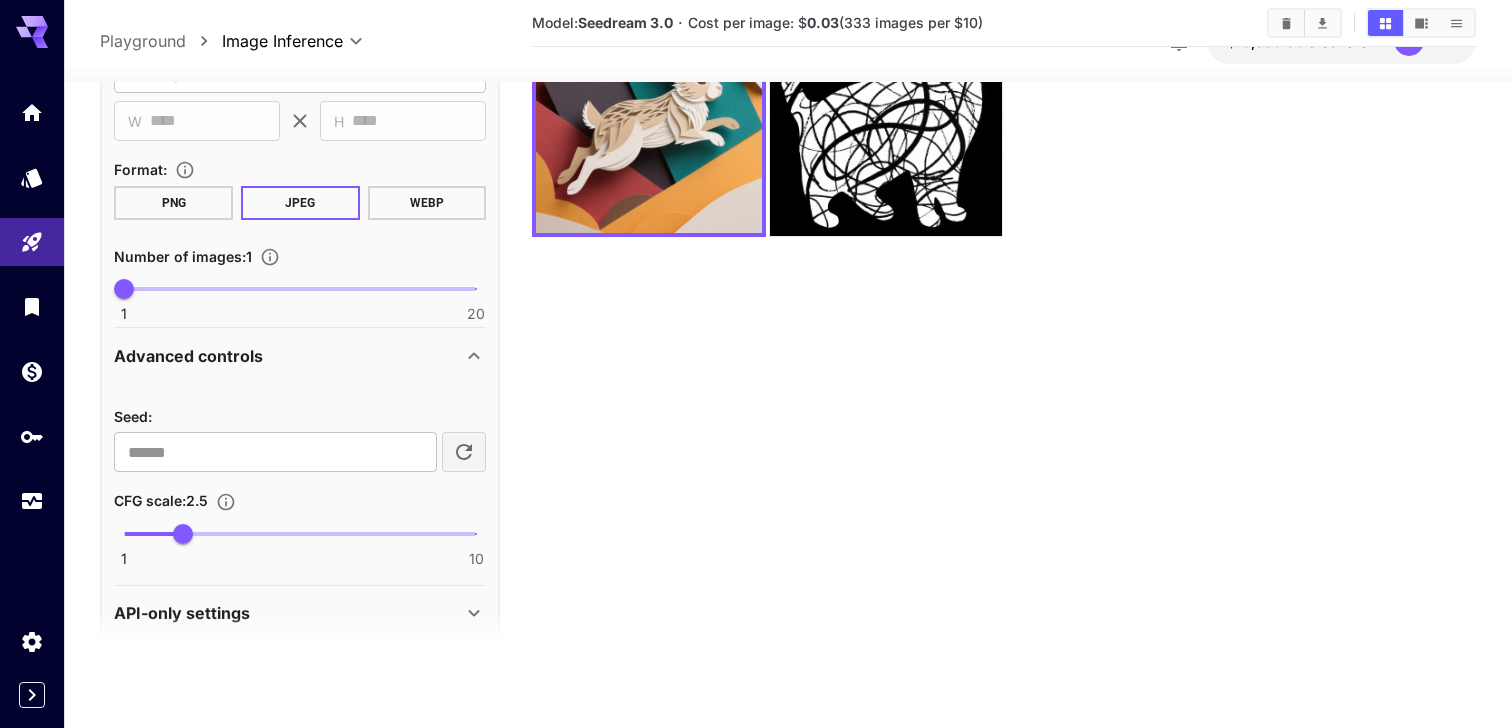 scroll, scrollTop: 578, scrollLeft: 0, axis: vertical 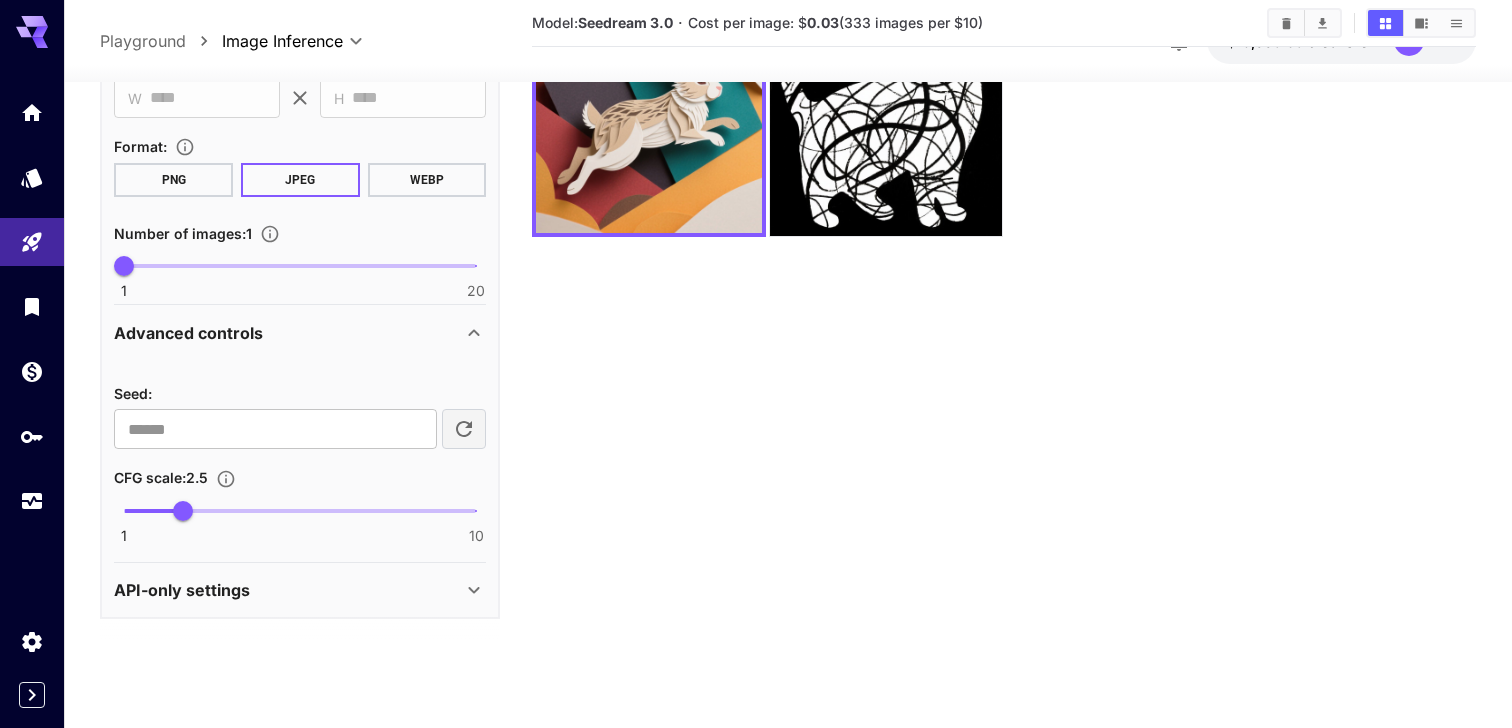 click on "API-only settings" at bounding box center (300, 590) 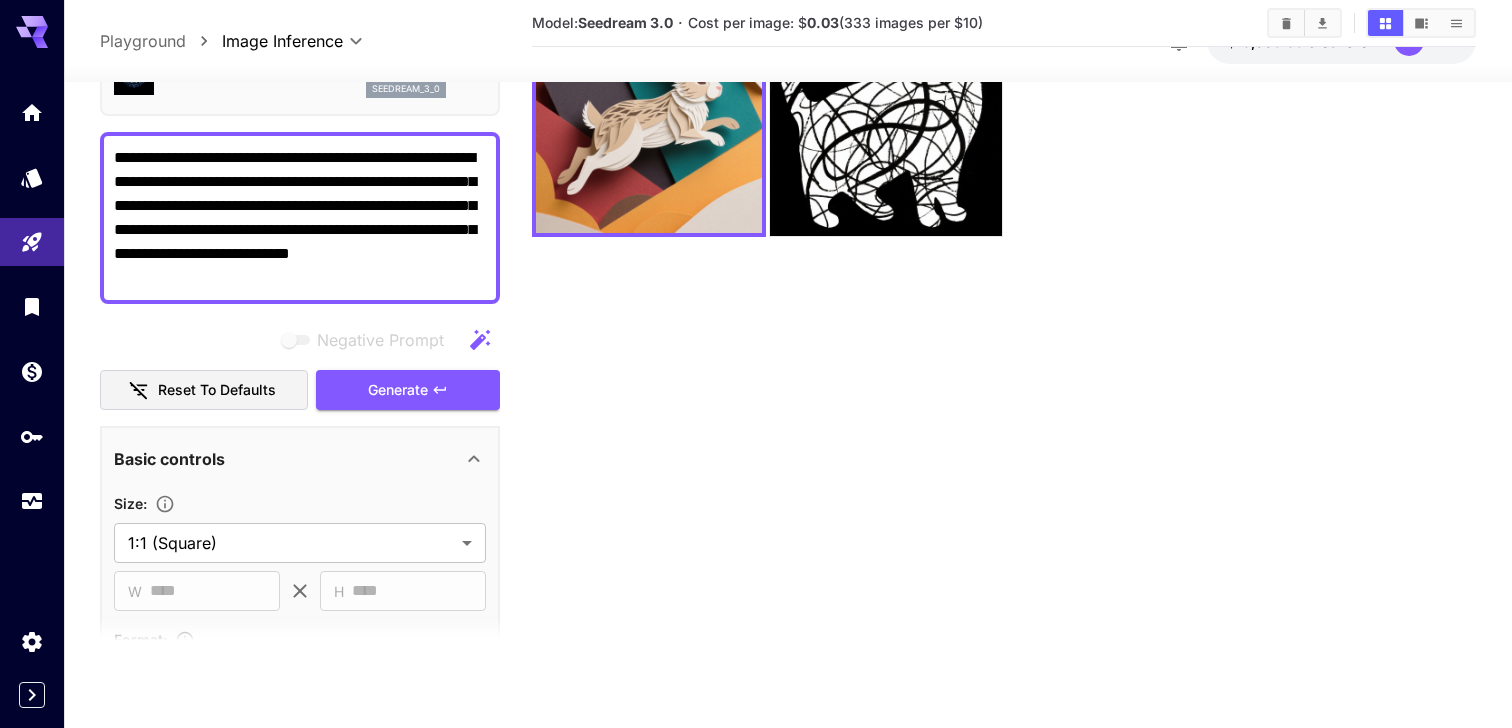 scroll, scrollTop: 0, scrollLeft: 0, axis: both 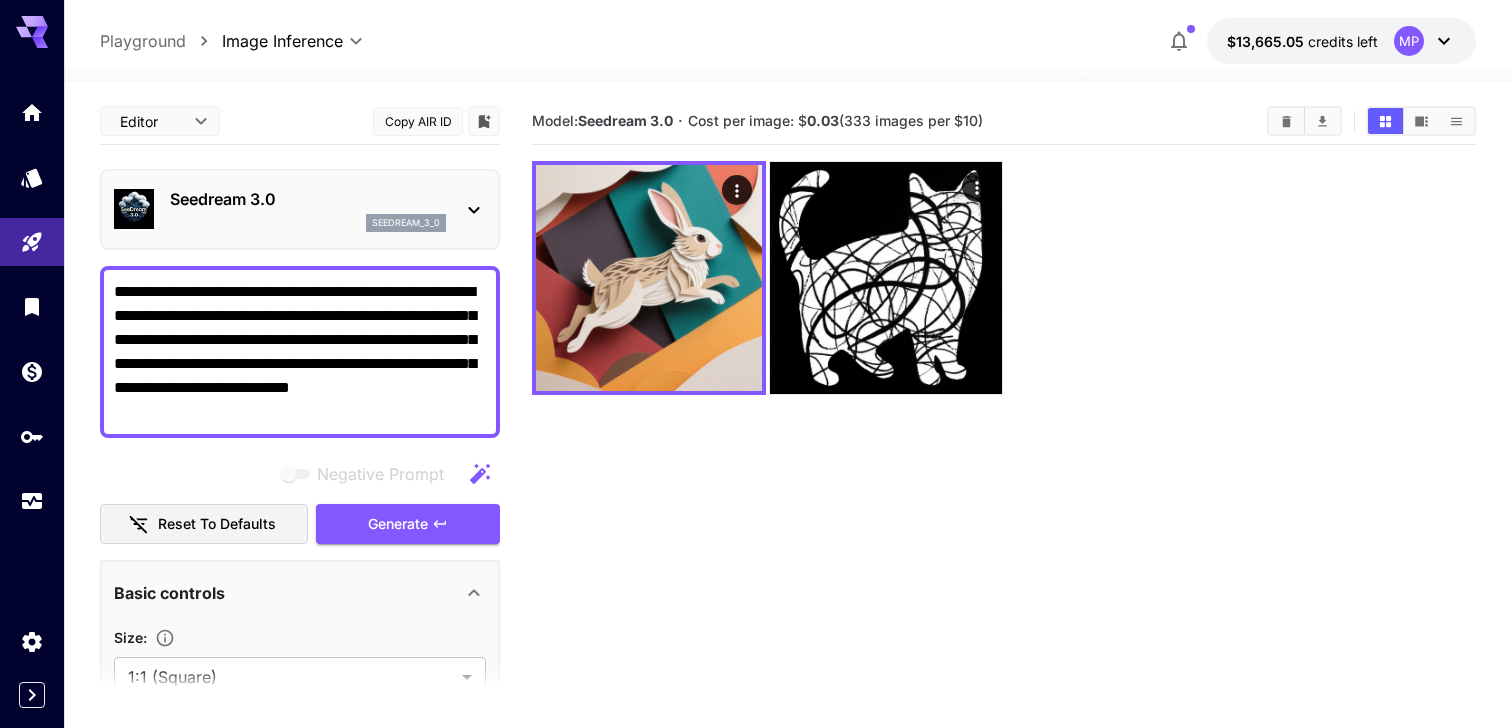 click at bounding box center (480, 474) 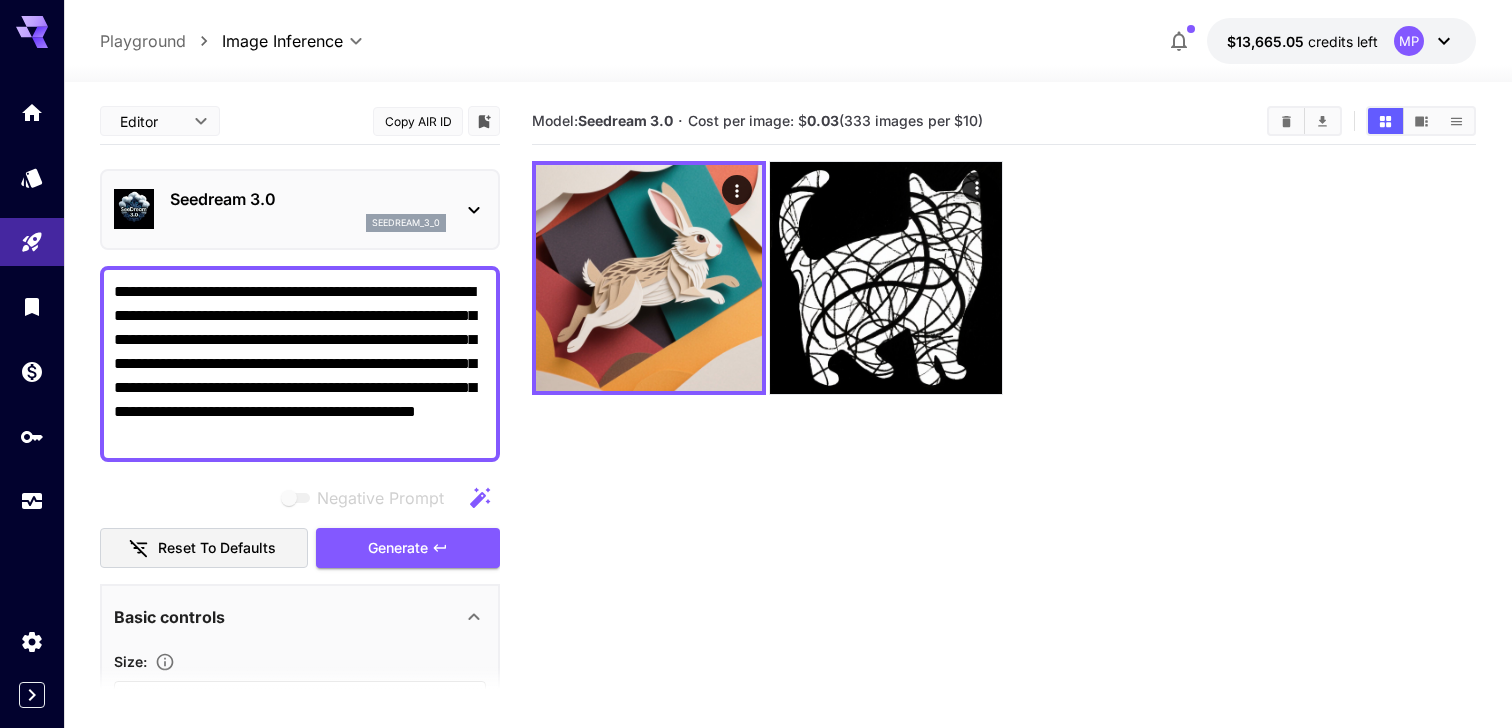 click 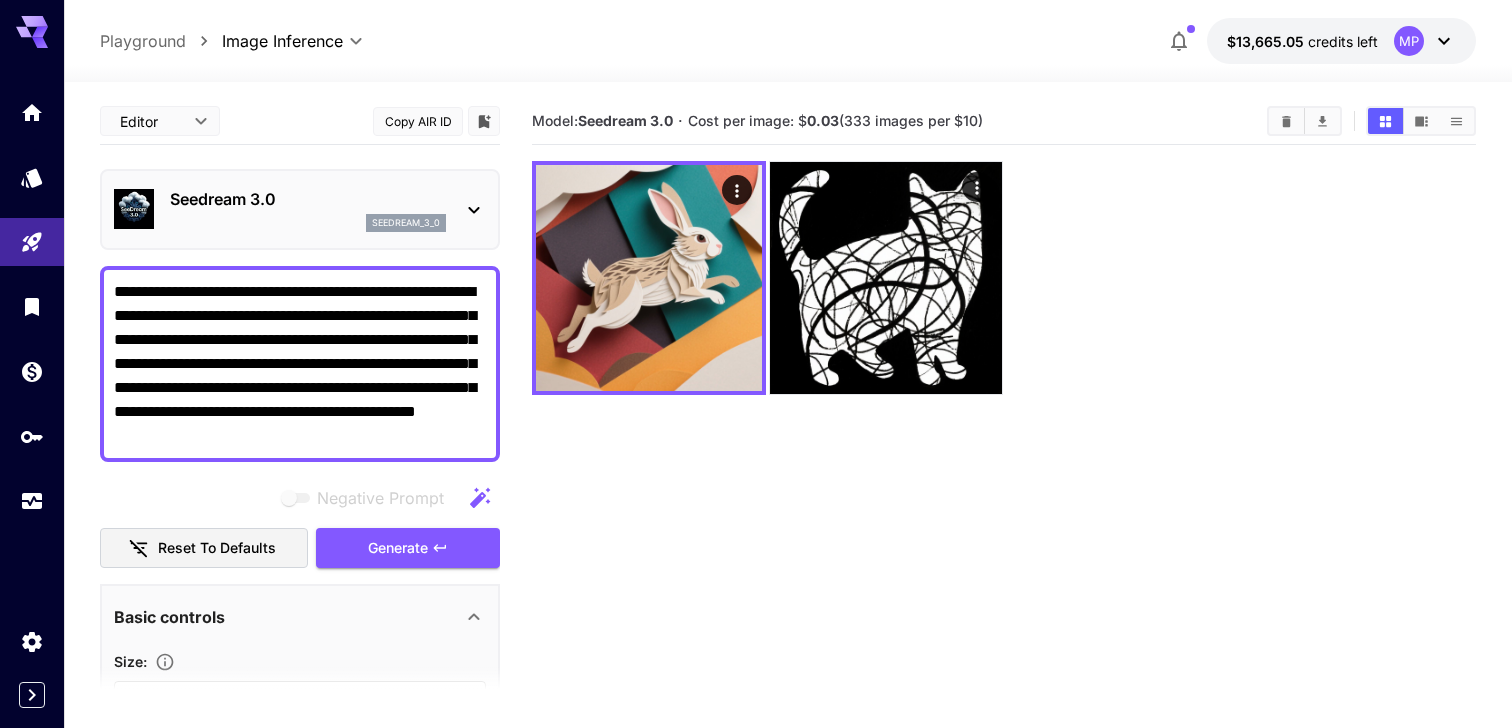 click 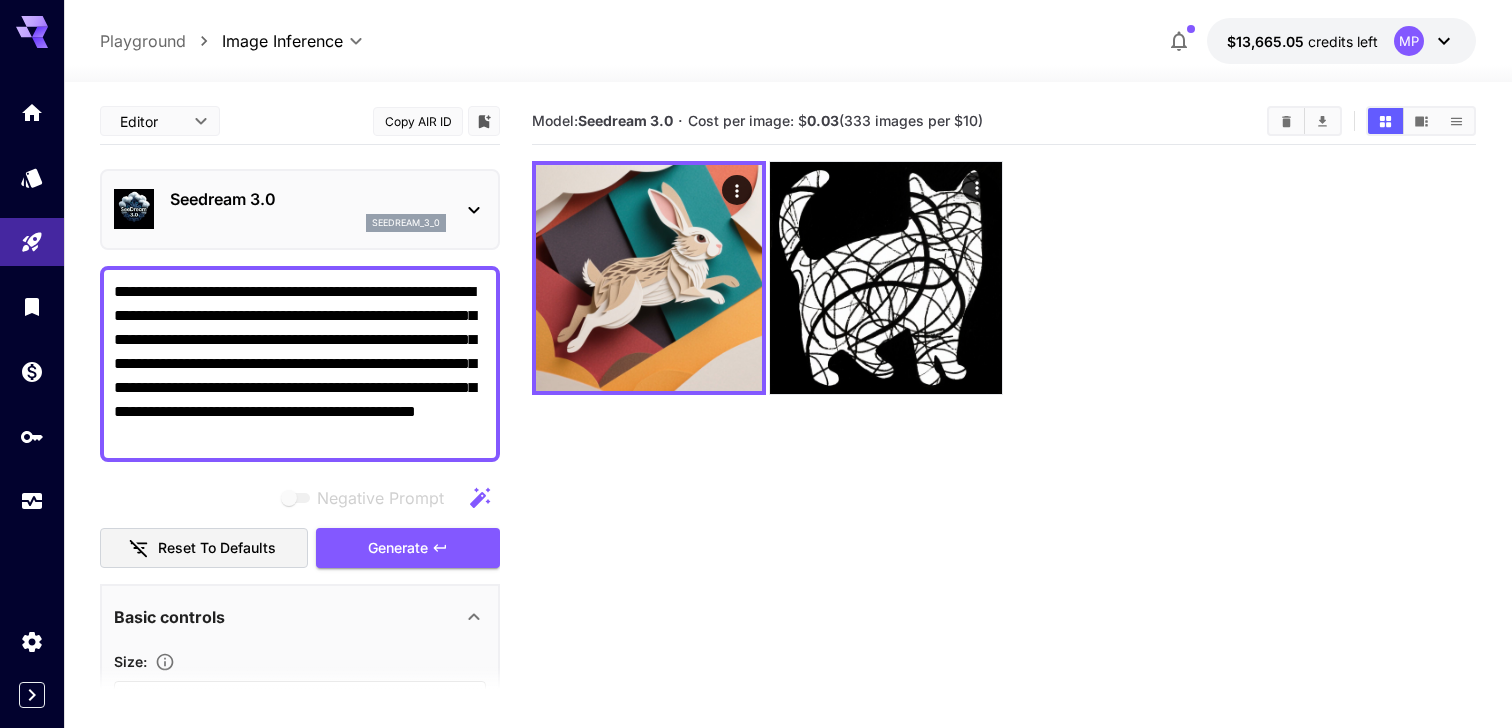 click on "**********" at bounding box center [300, 364] 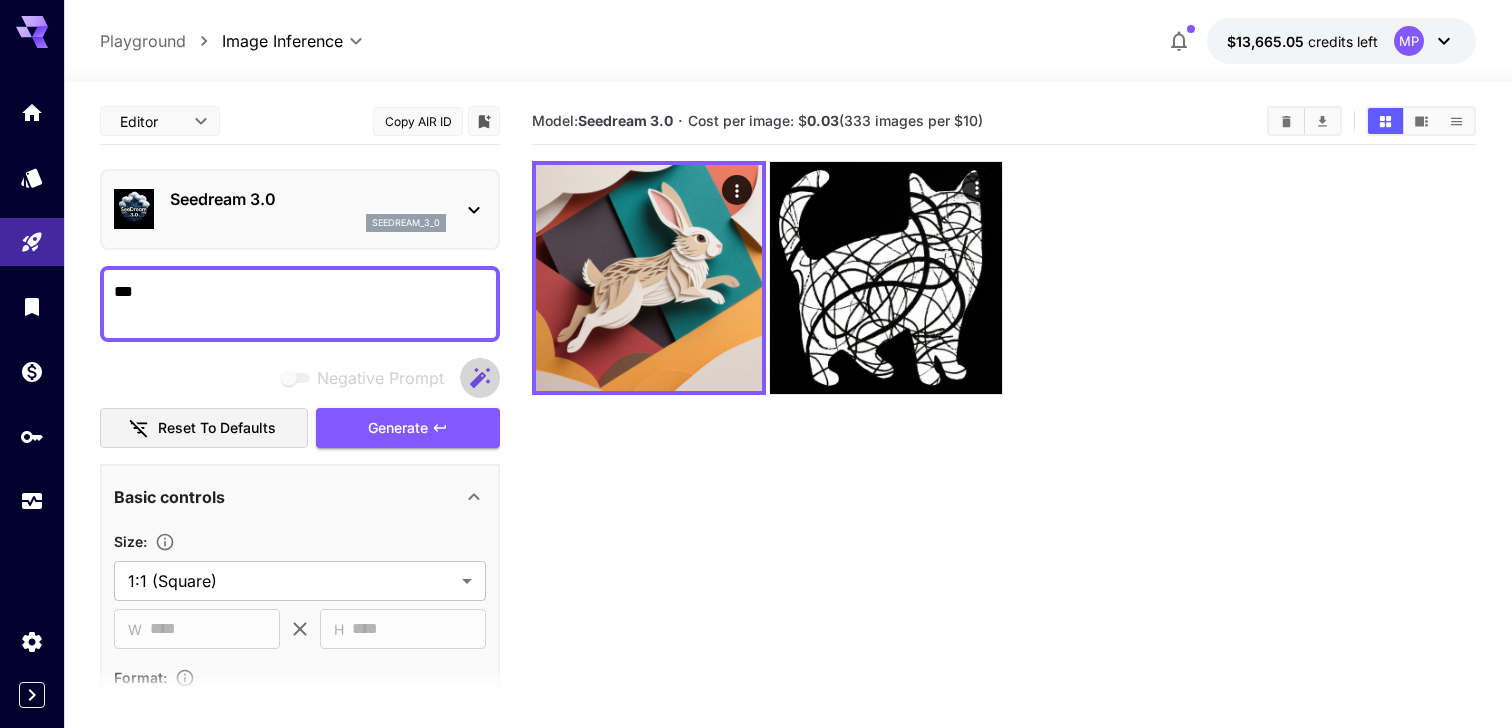 click 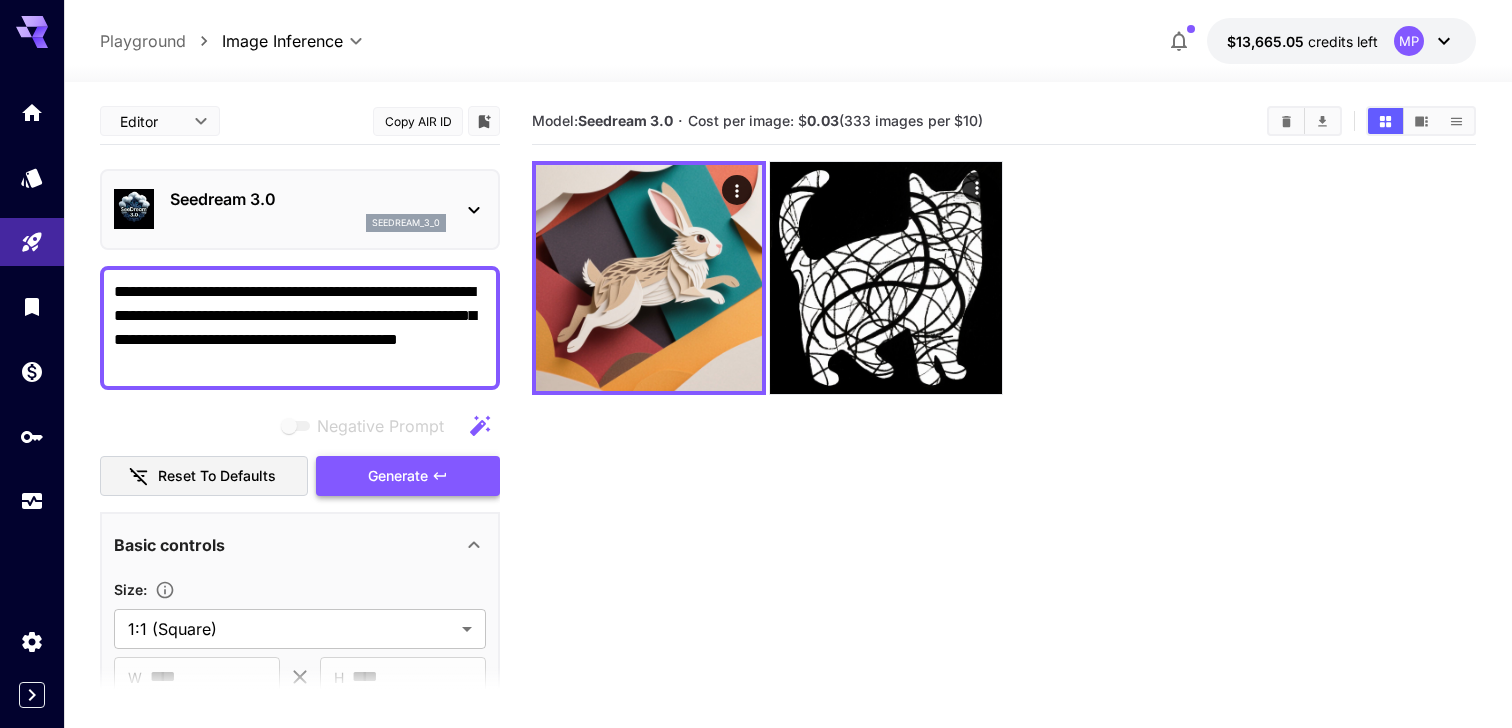 click 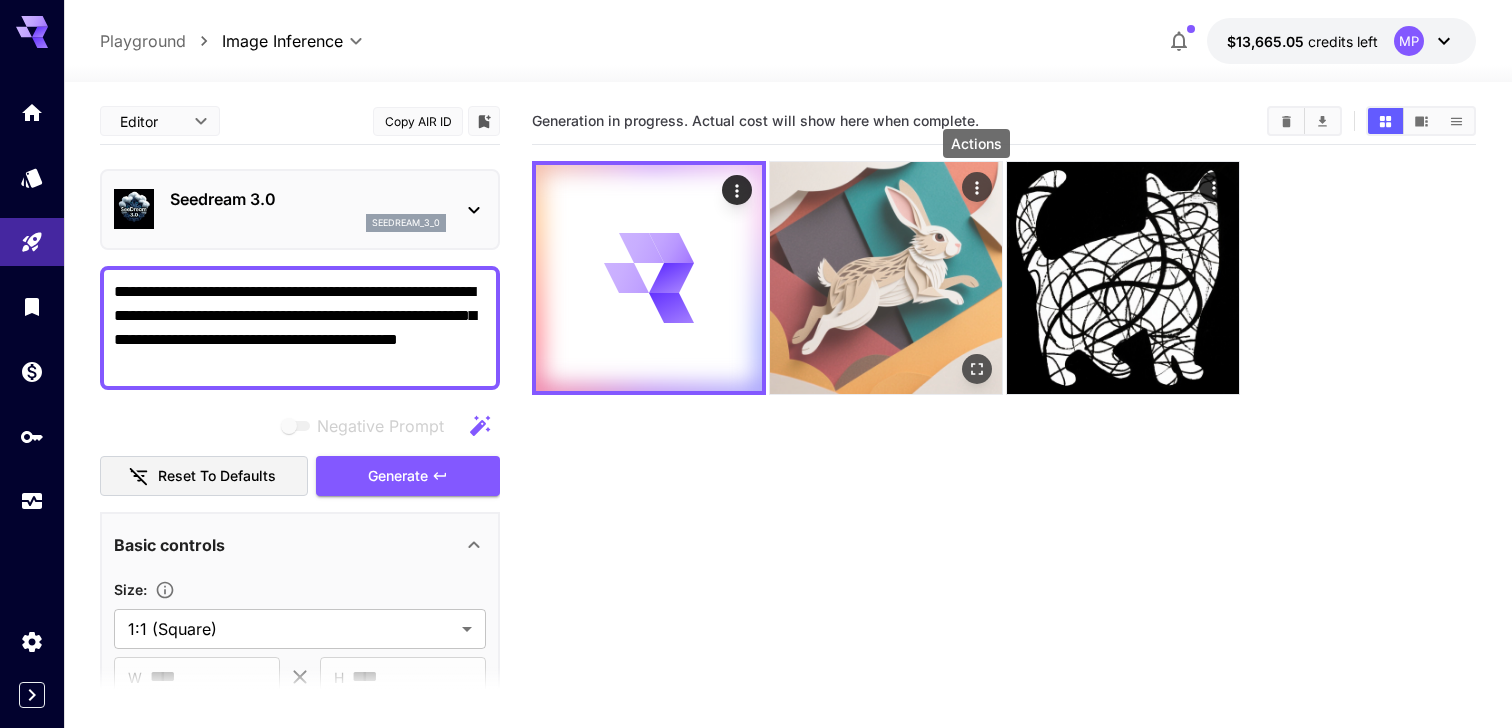 click 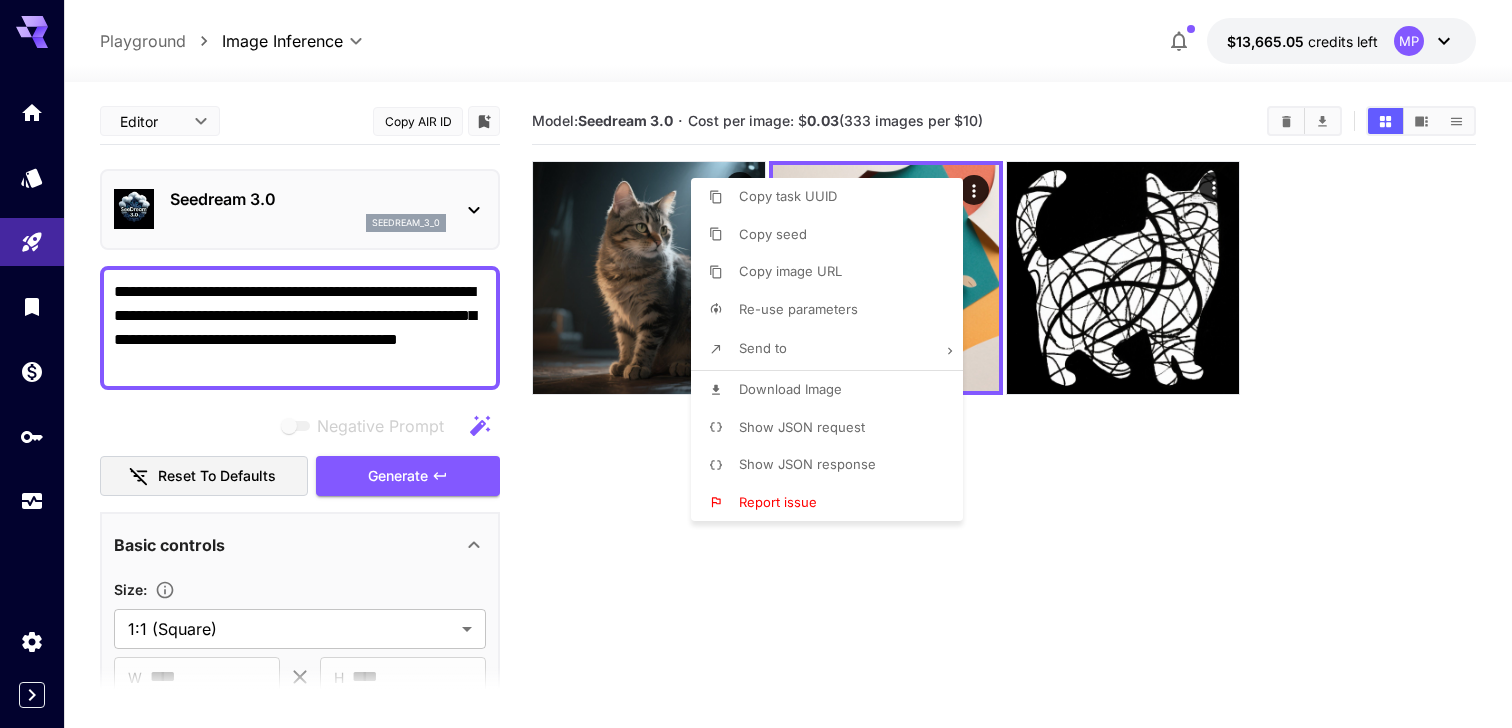 click at bounding box center (756, 364) 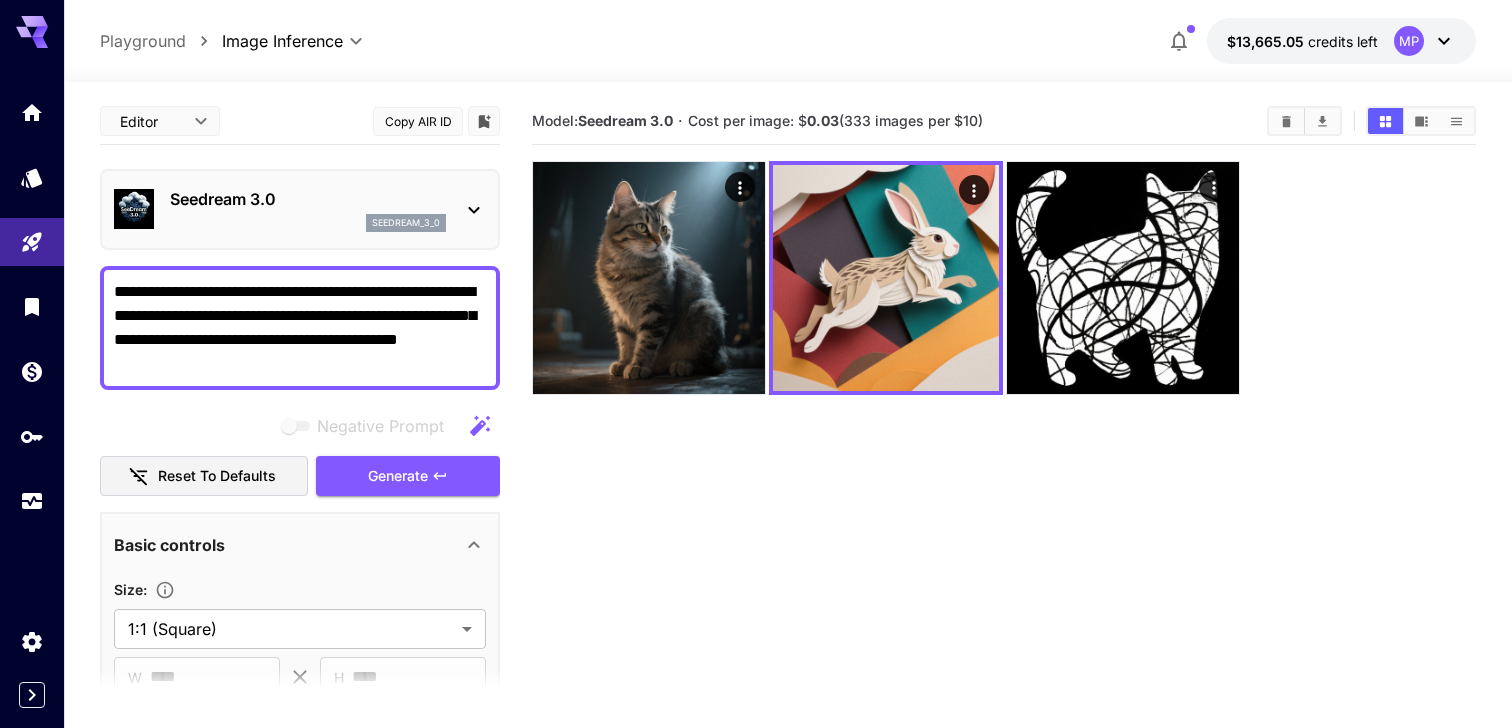 click on "**********" at bounding box center (300, 328) 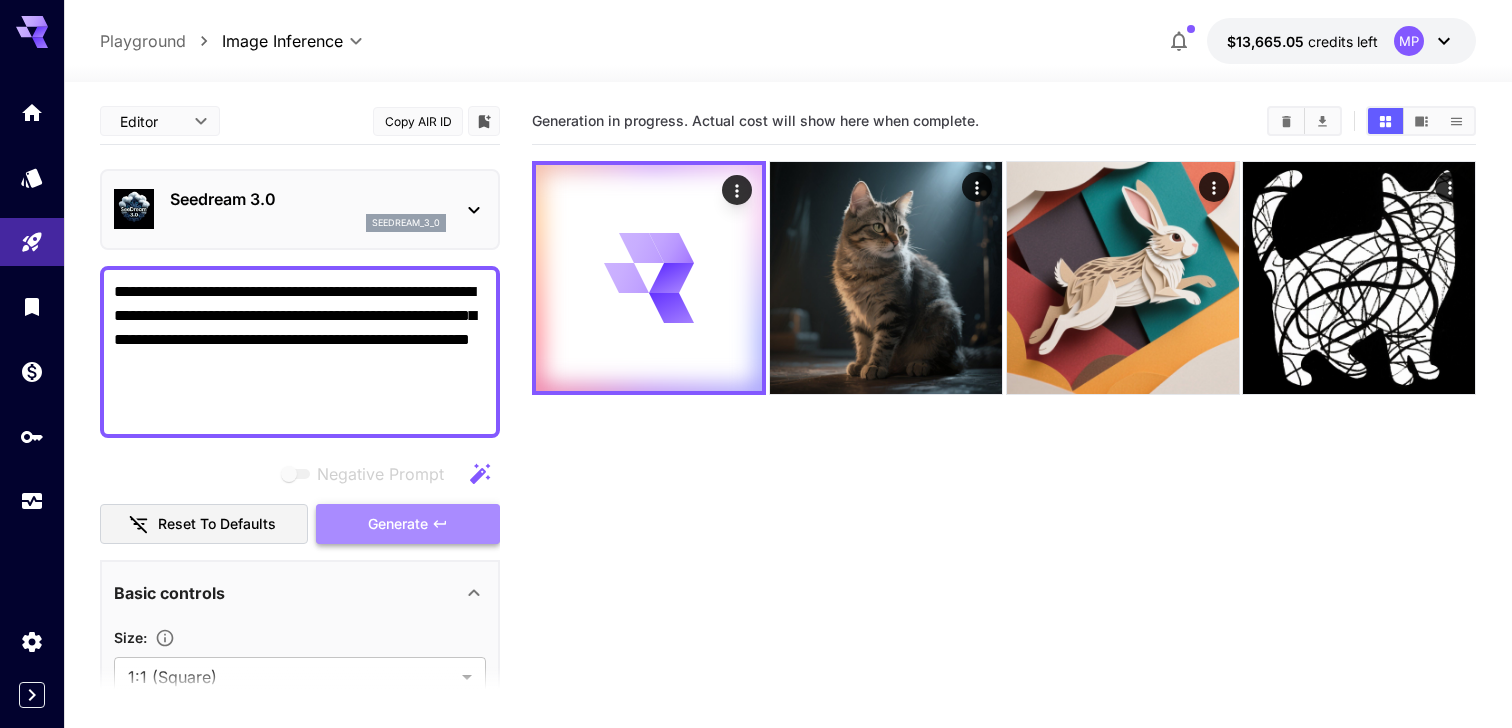 click on "Generate" at bounding box center (408, 524) 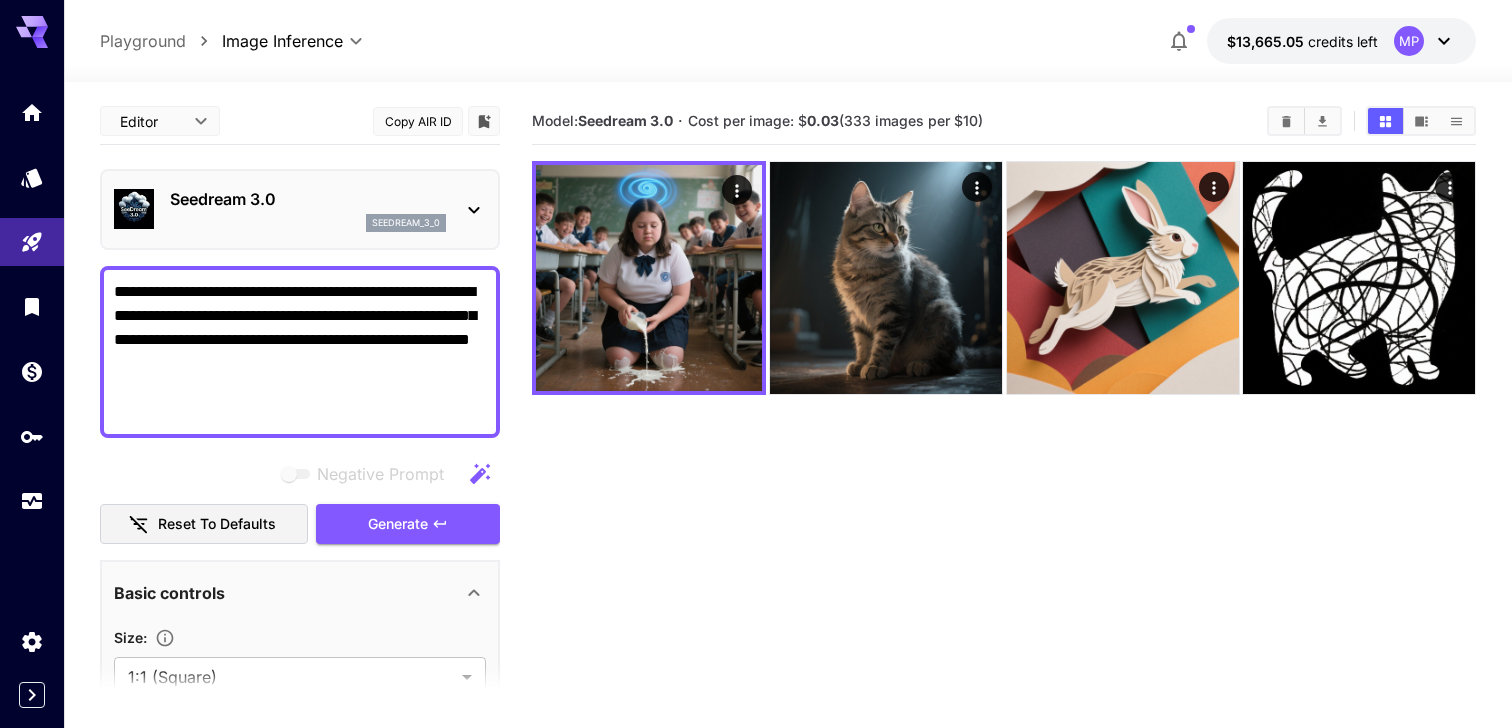 click on "**********" at bounding box center [300, 352] 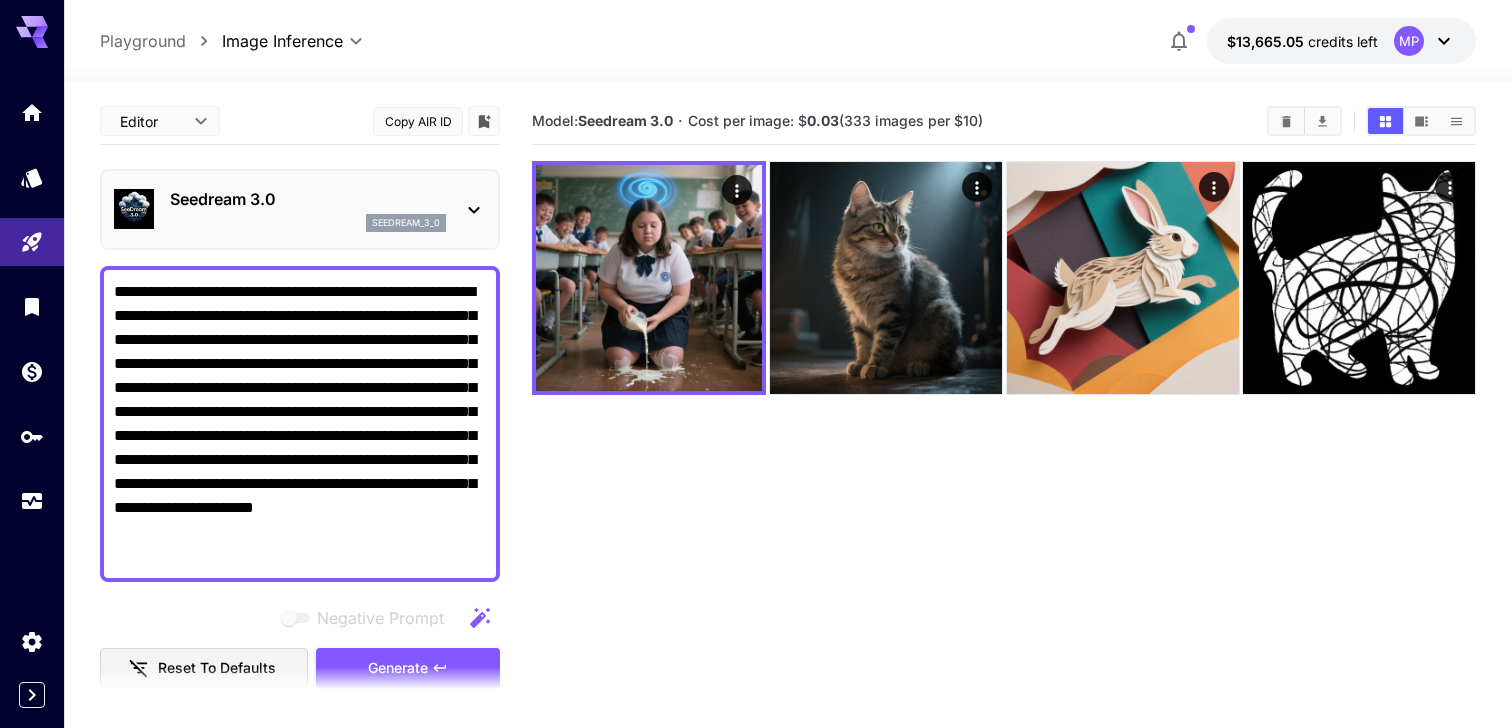 click at bounding box center (300, 692) 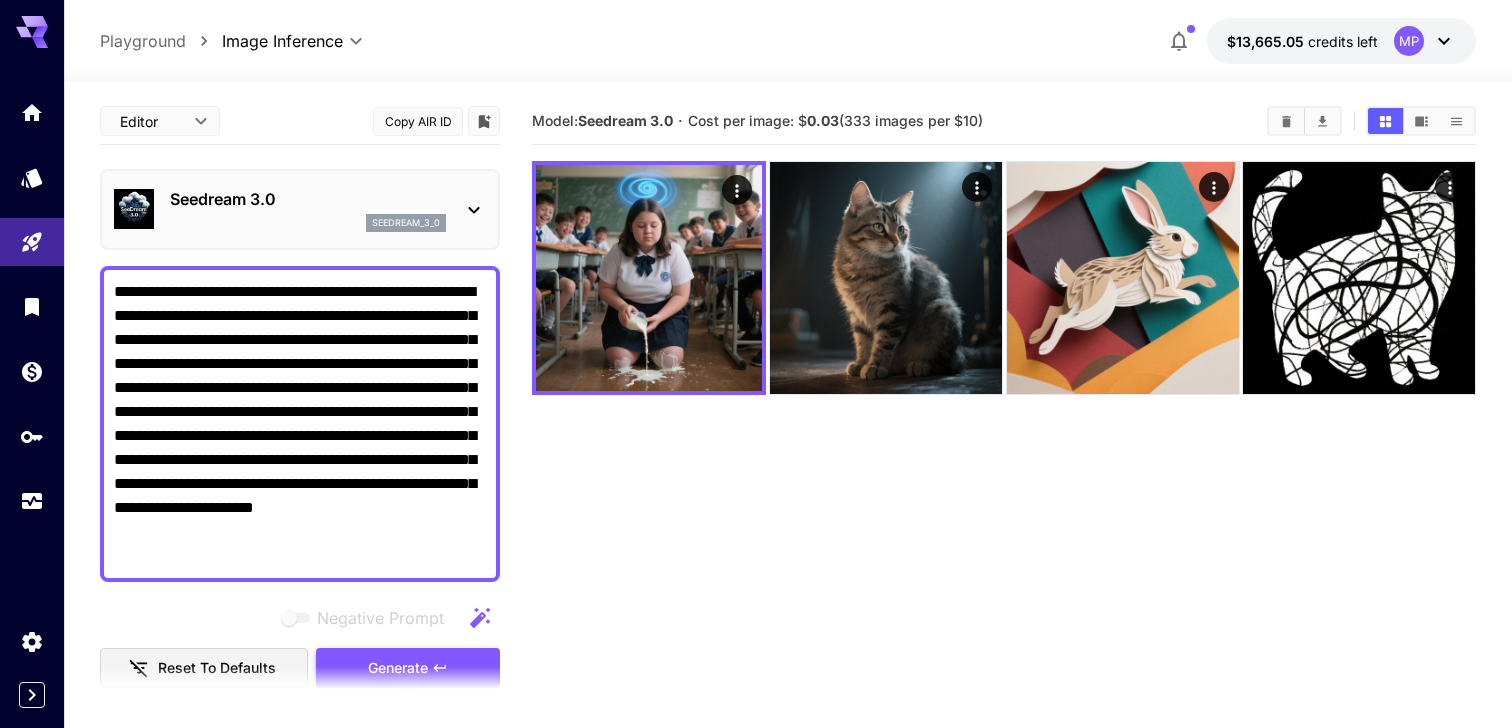 click on "Generate" at bounding box center [408, 668] 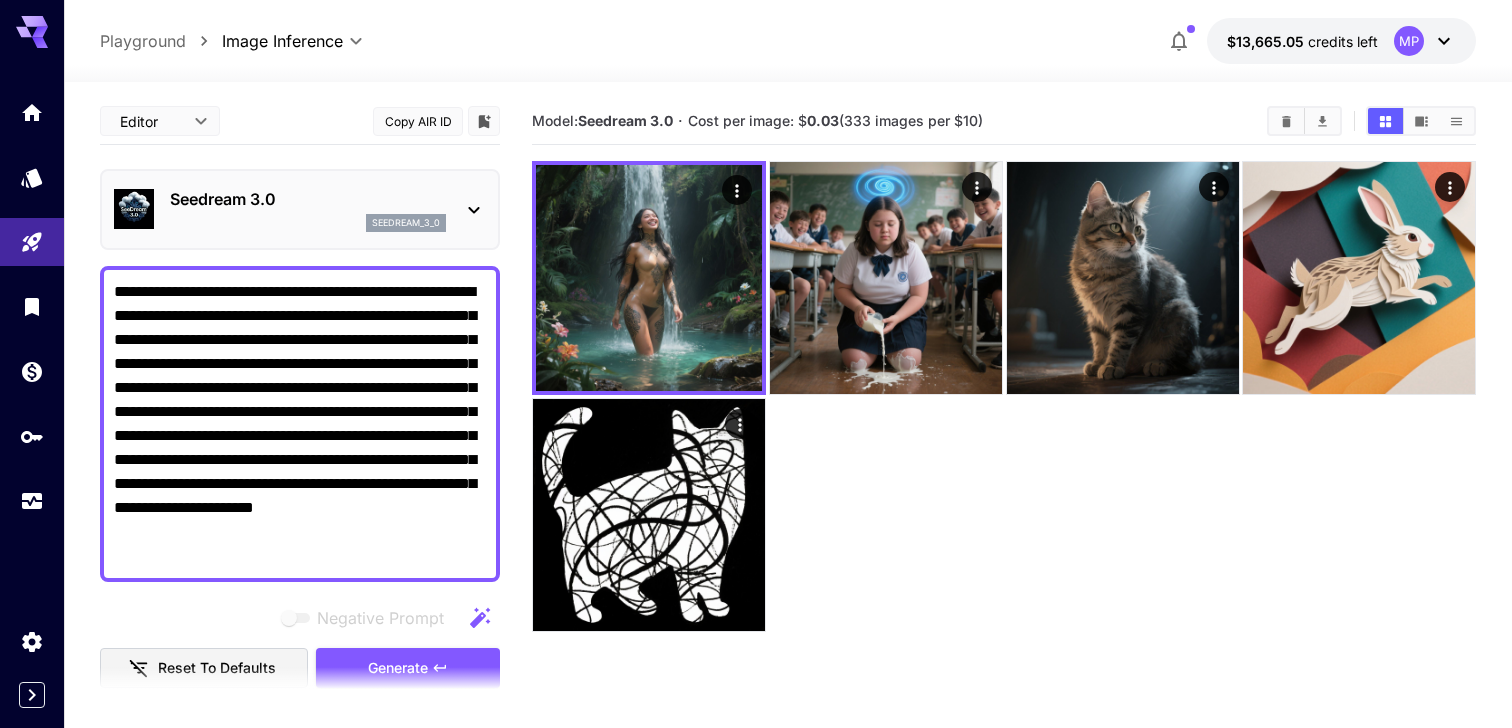 click on "**********" at bounding box center (300, 424) 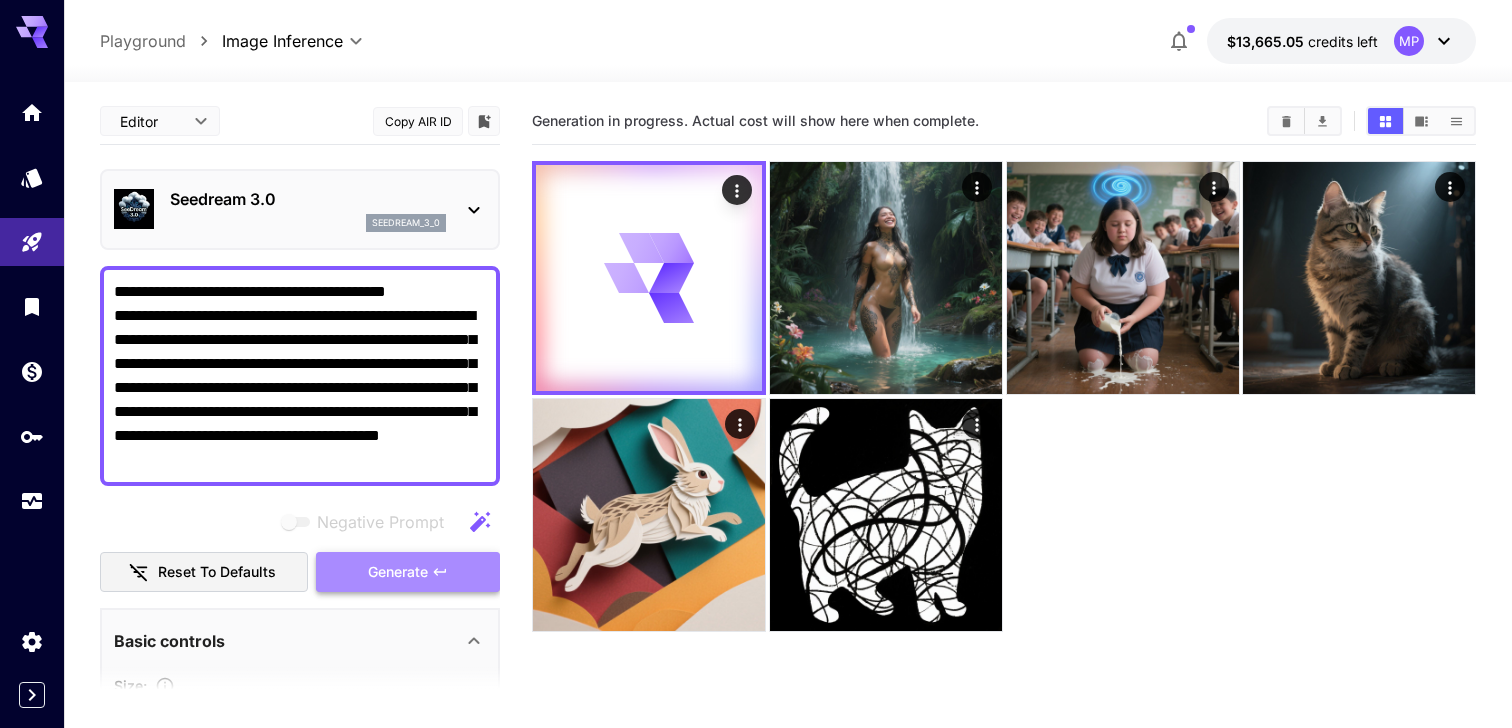 click on "Generate" at bounding box center (398, 572) 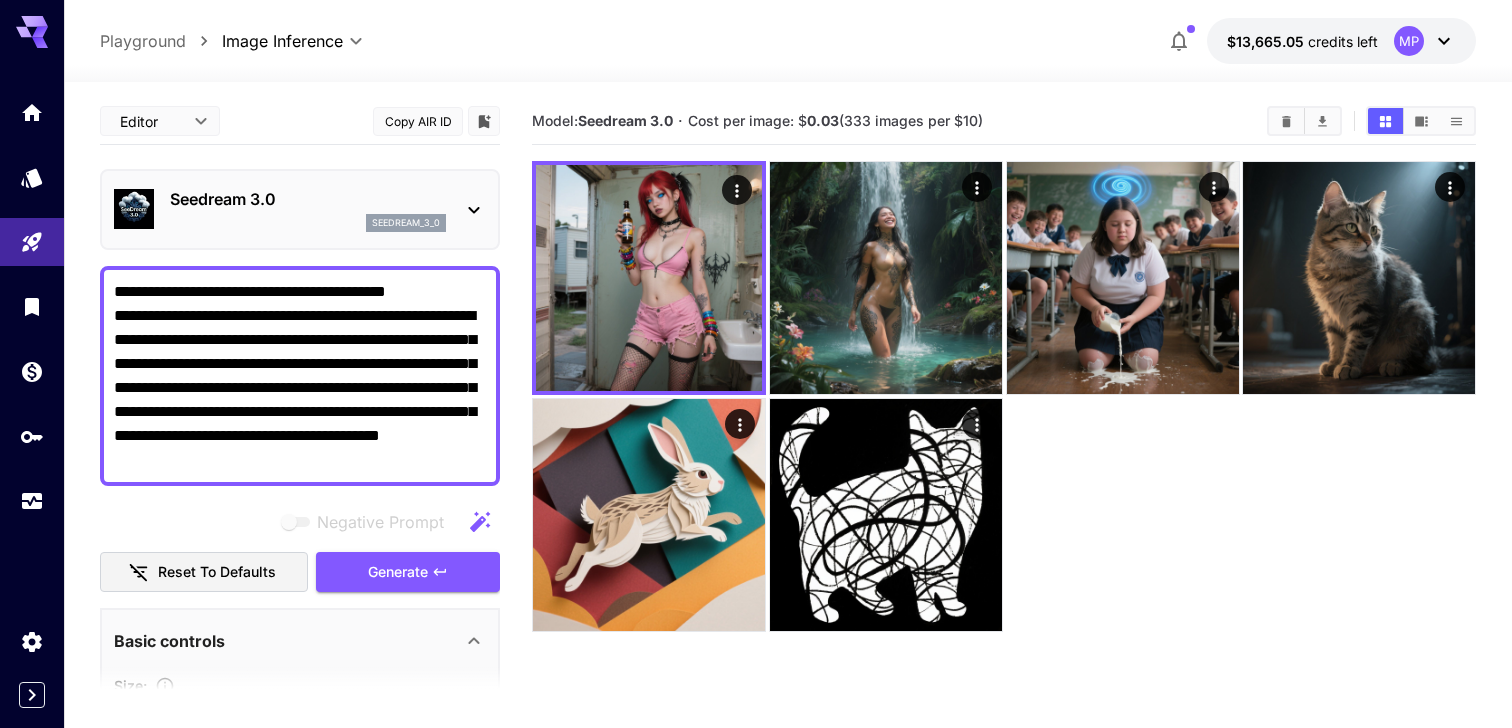 click on "**********" at bounding box center [300, 376] 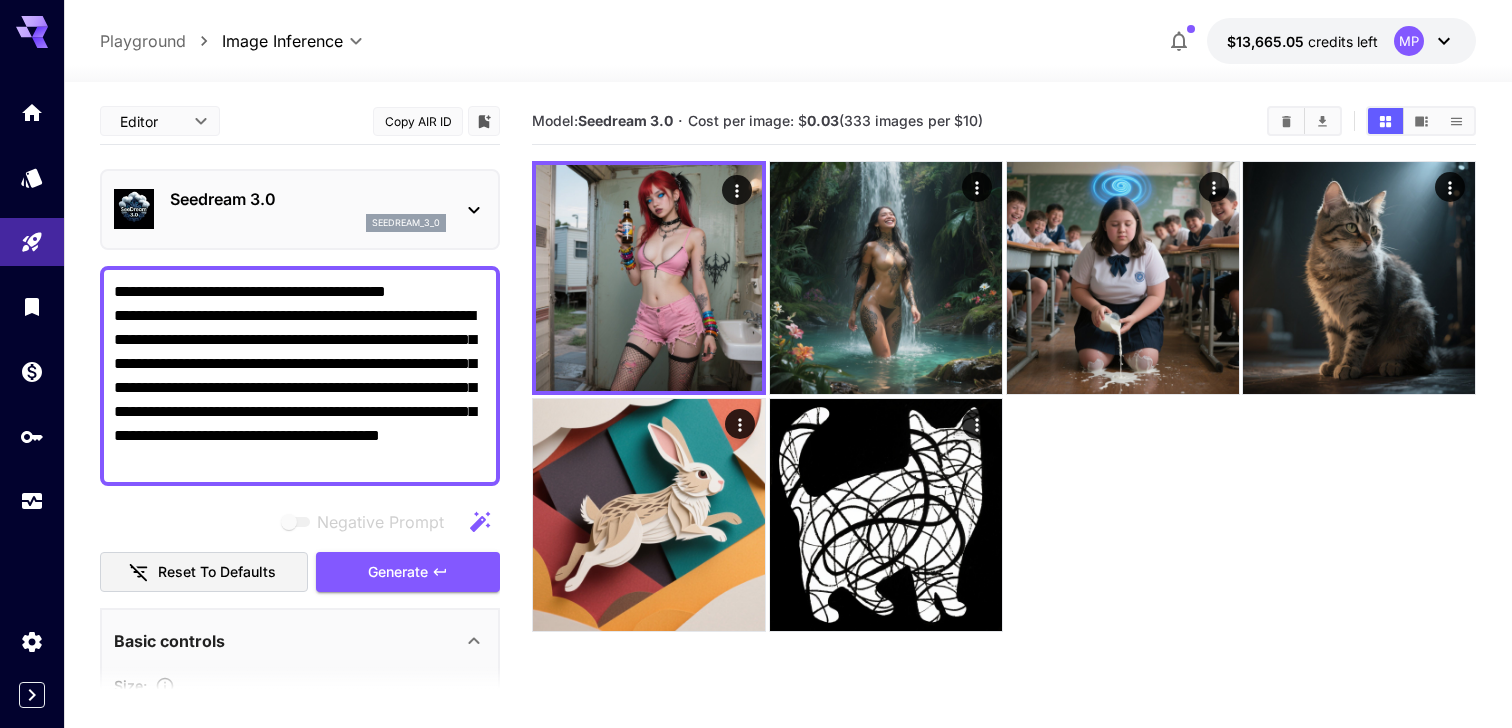 click on "**********" at bounding box center (300, 376) 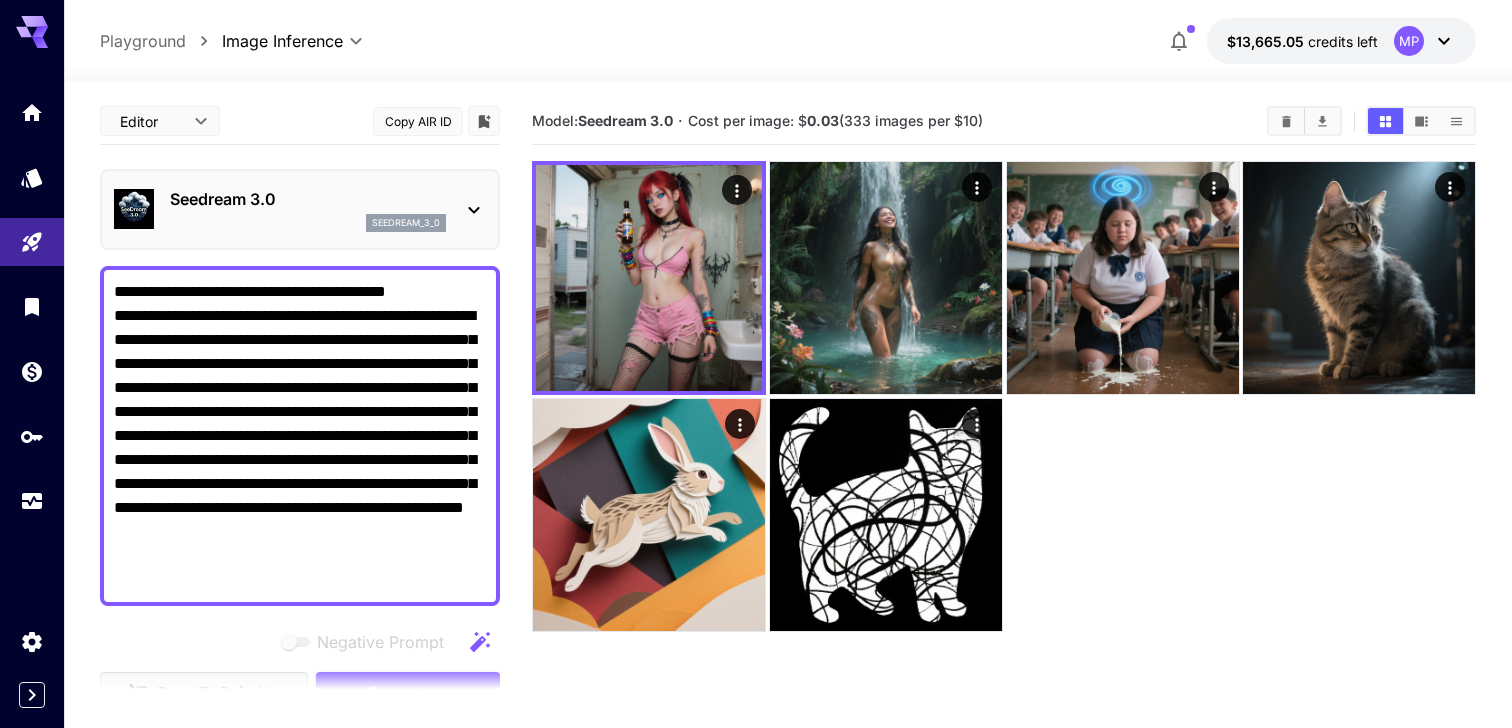 paste 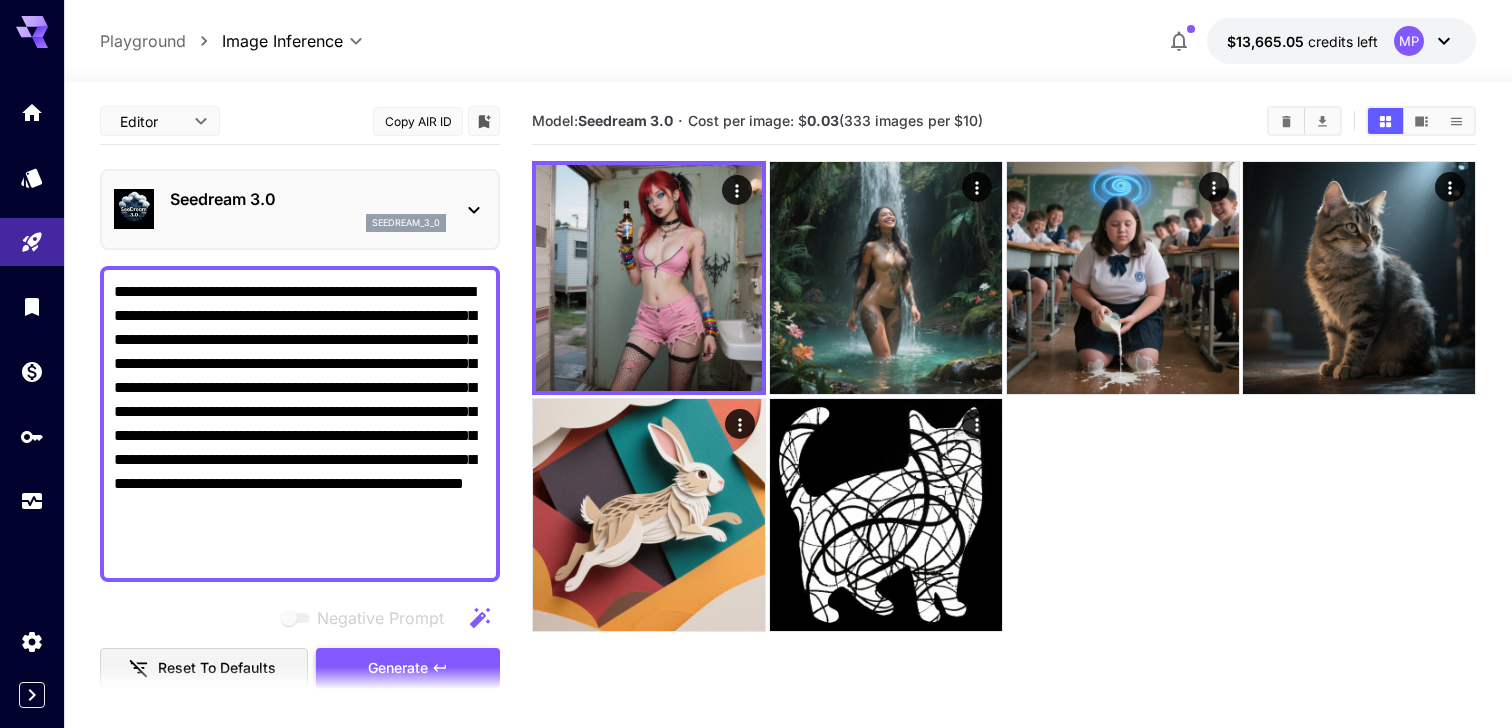 click on "Generate" at bounding box center [398, 668] 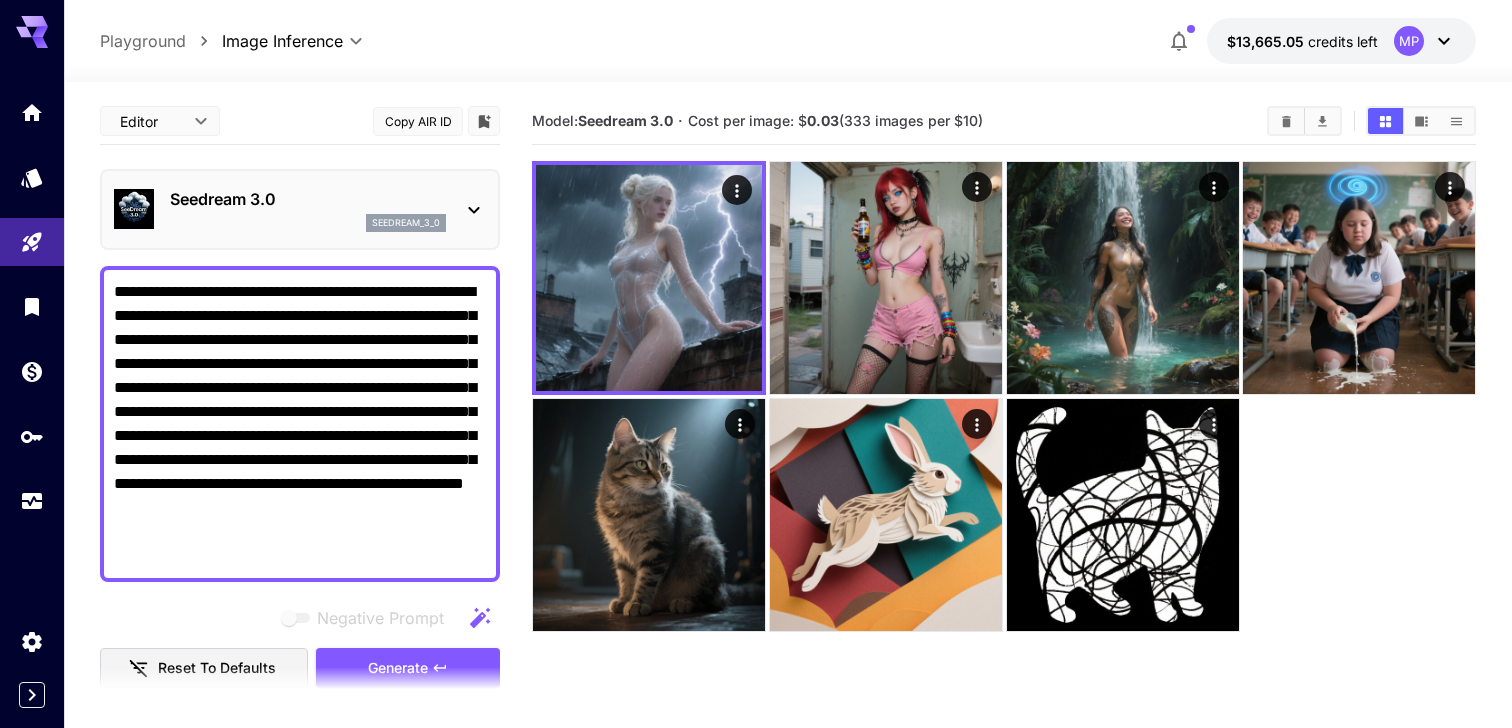 click on "**********" at bounding box center [300, 424] 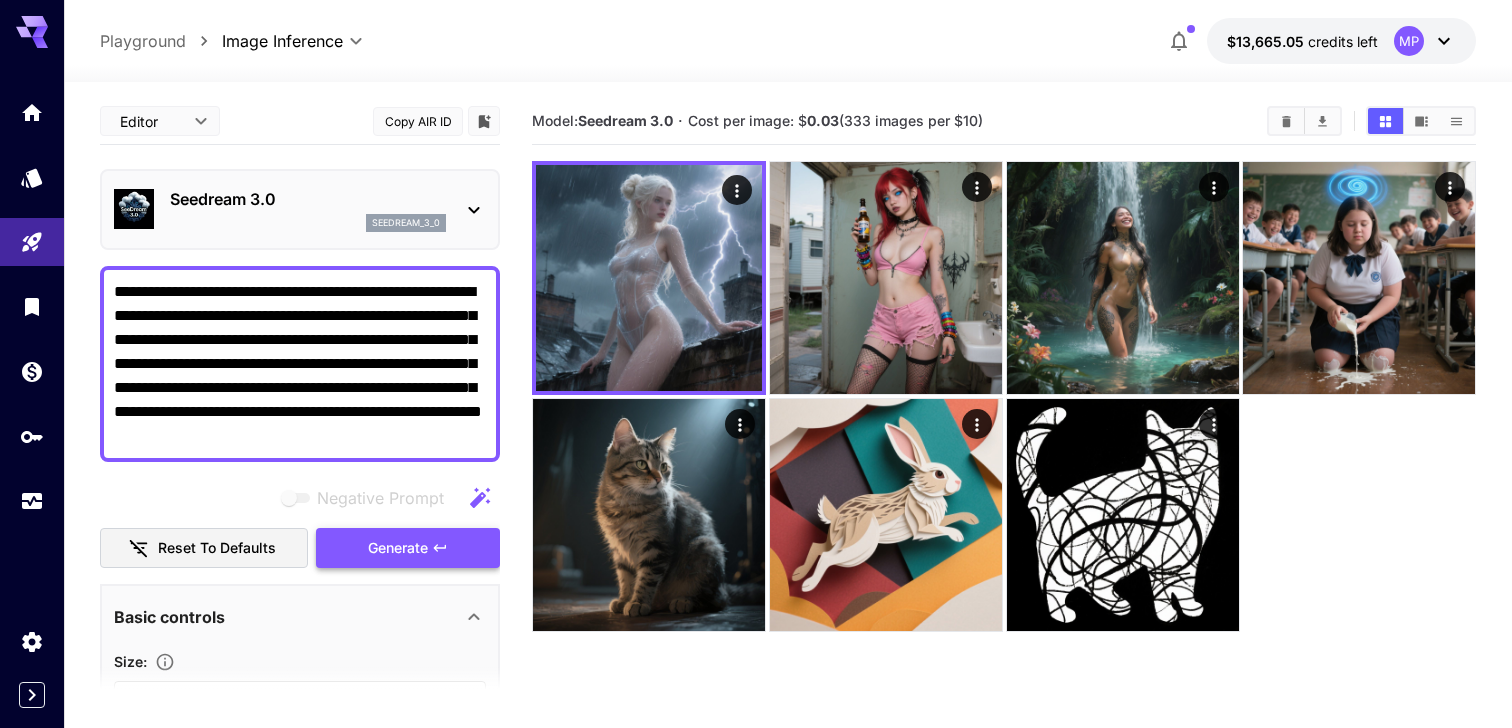 click on "Generate" at bounding box center [408, 548] 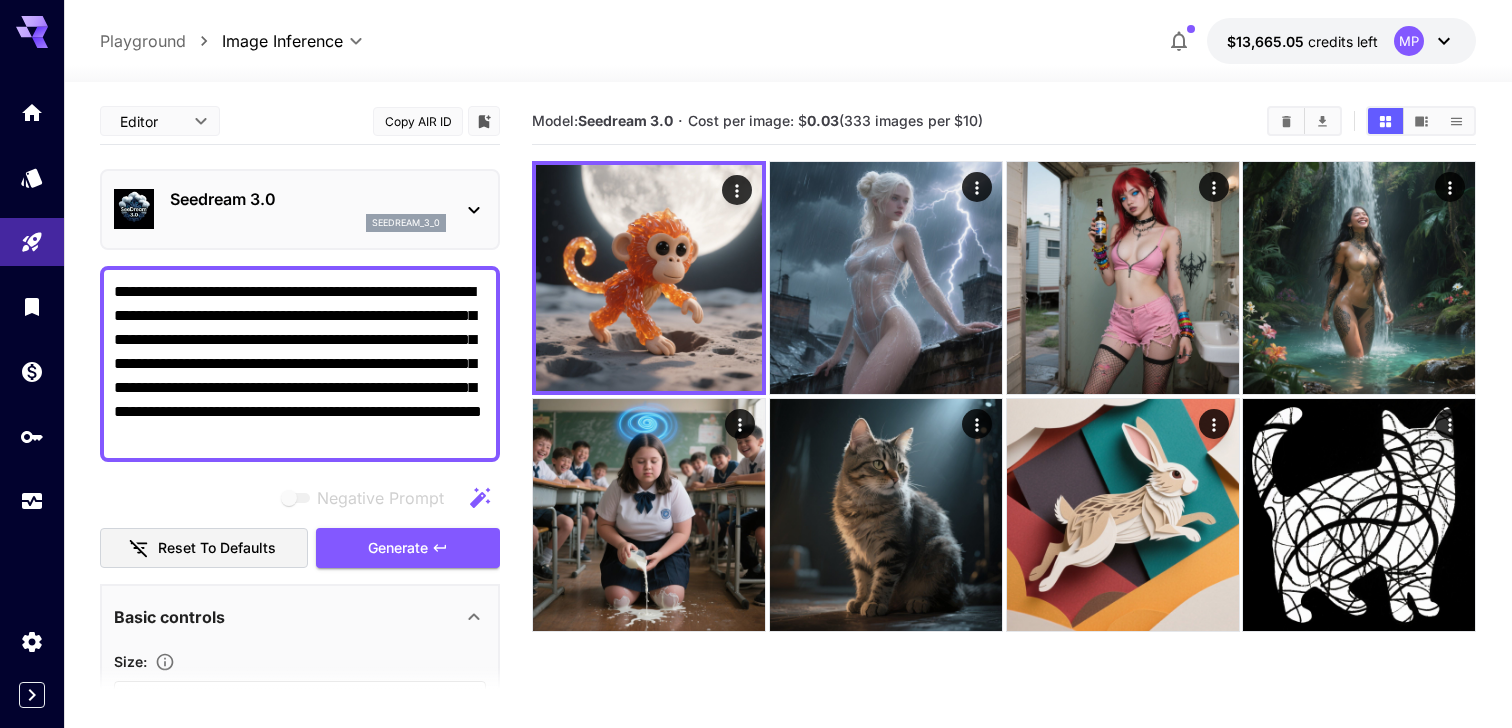 click on "**********" at bounding box center [300, 364] 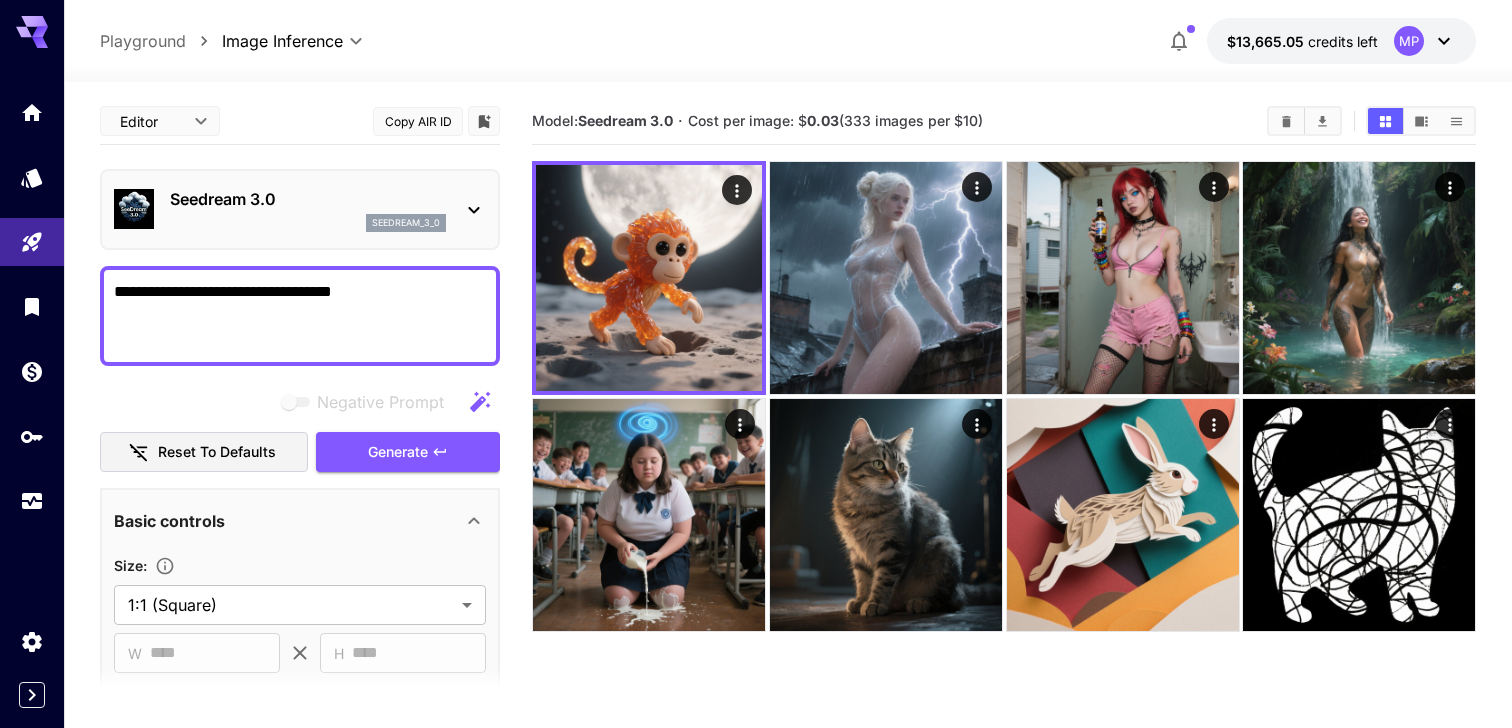 click on "Size :" at bounding box center [300, 565] 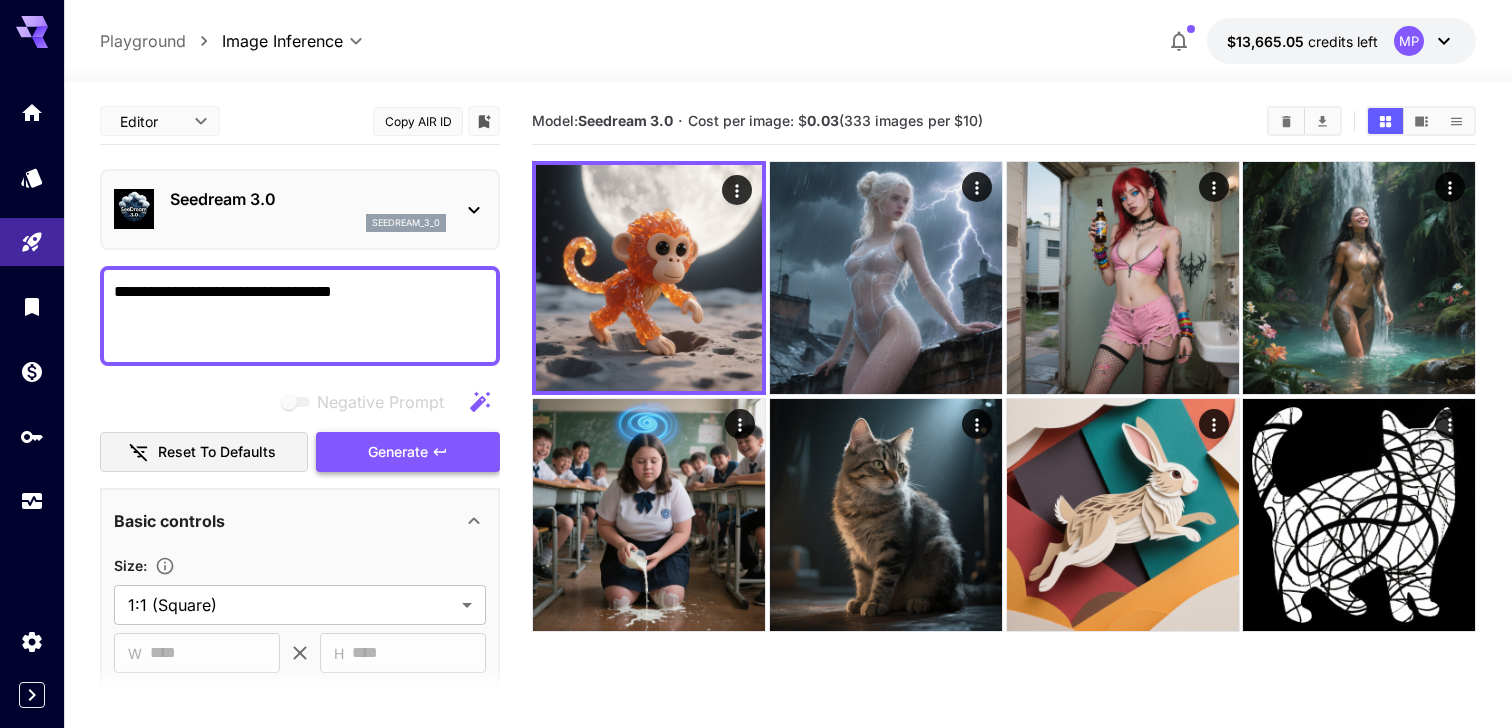 click 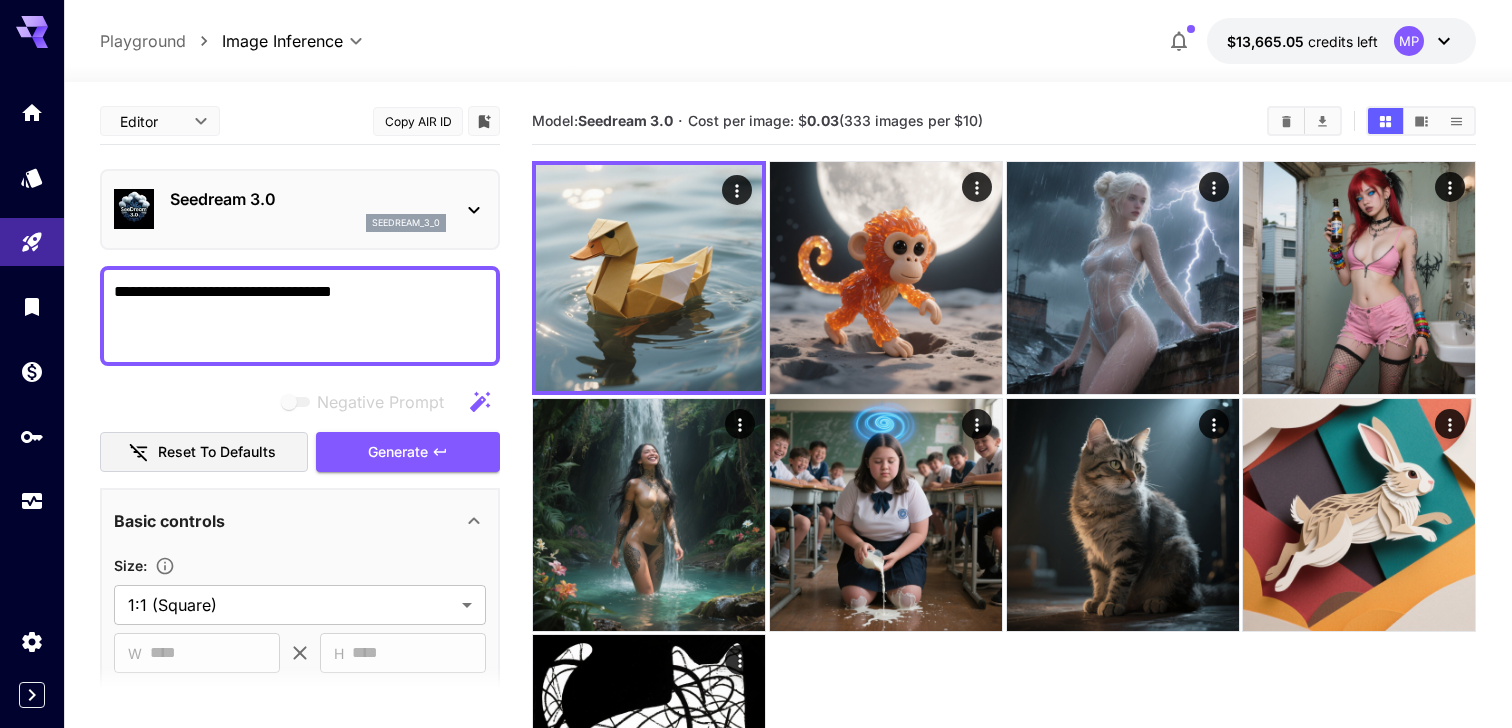click on "**********" at bounding box center (300, 316) 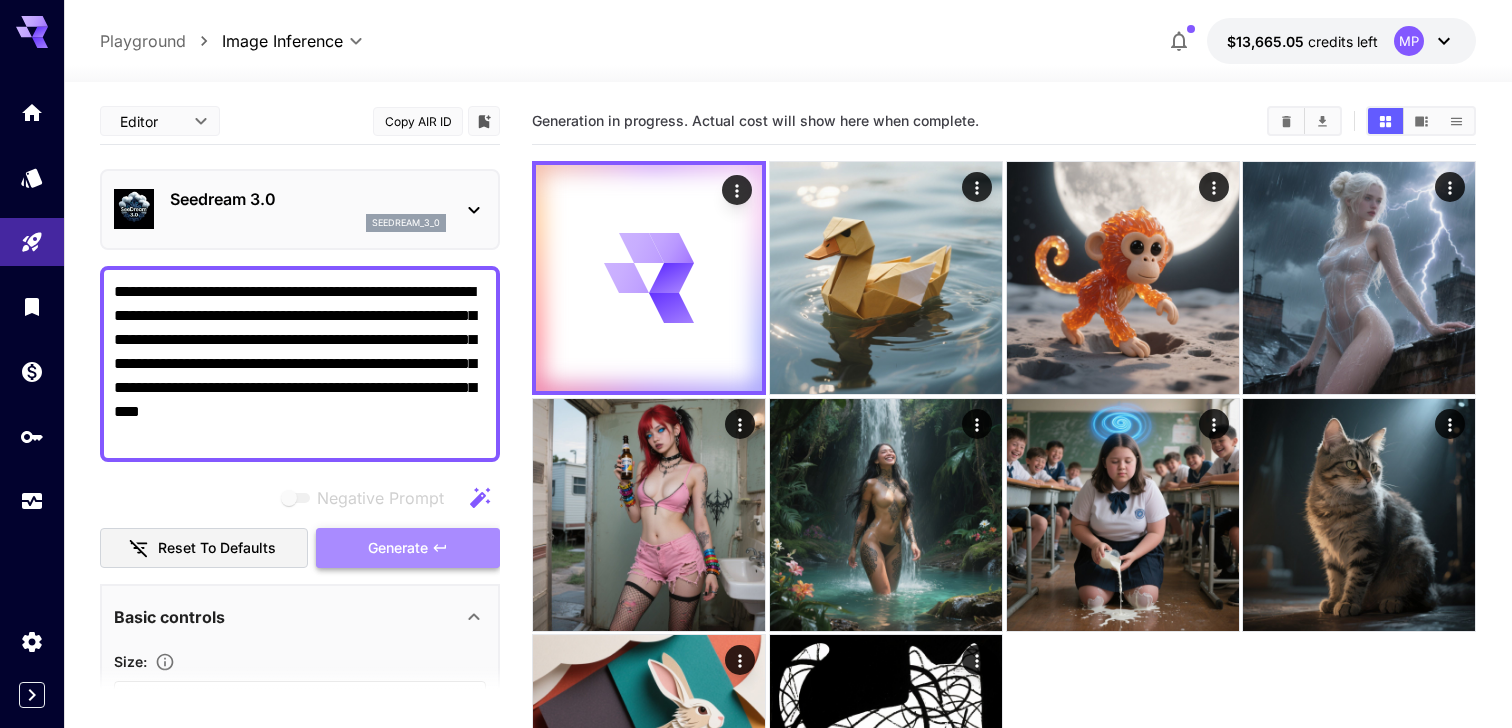 click 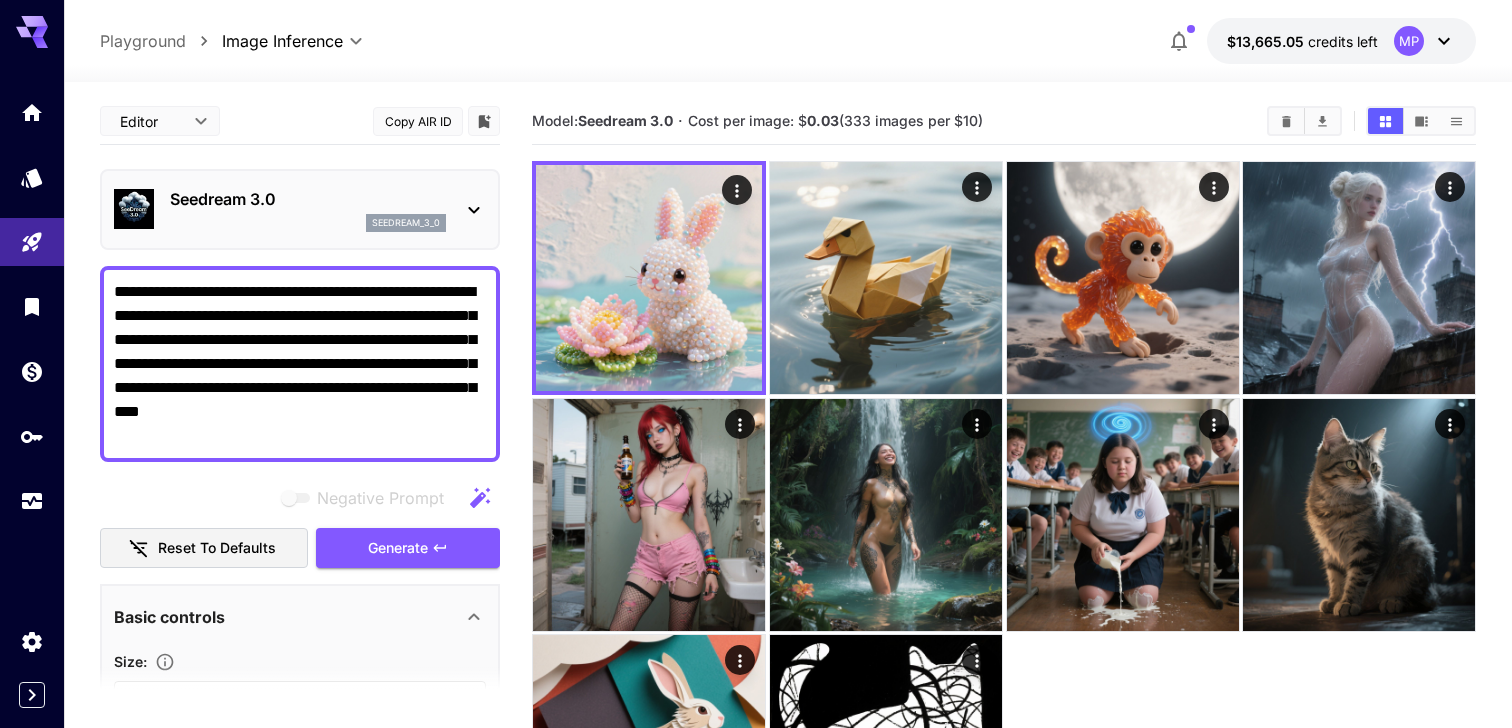 click on "**********" at bounding box center (300, 364) 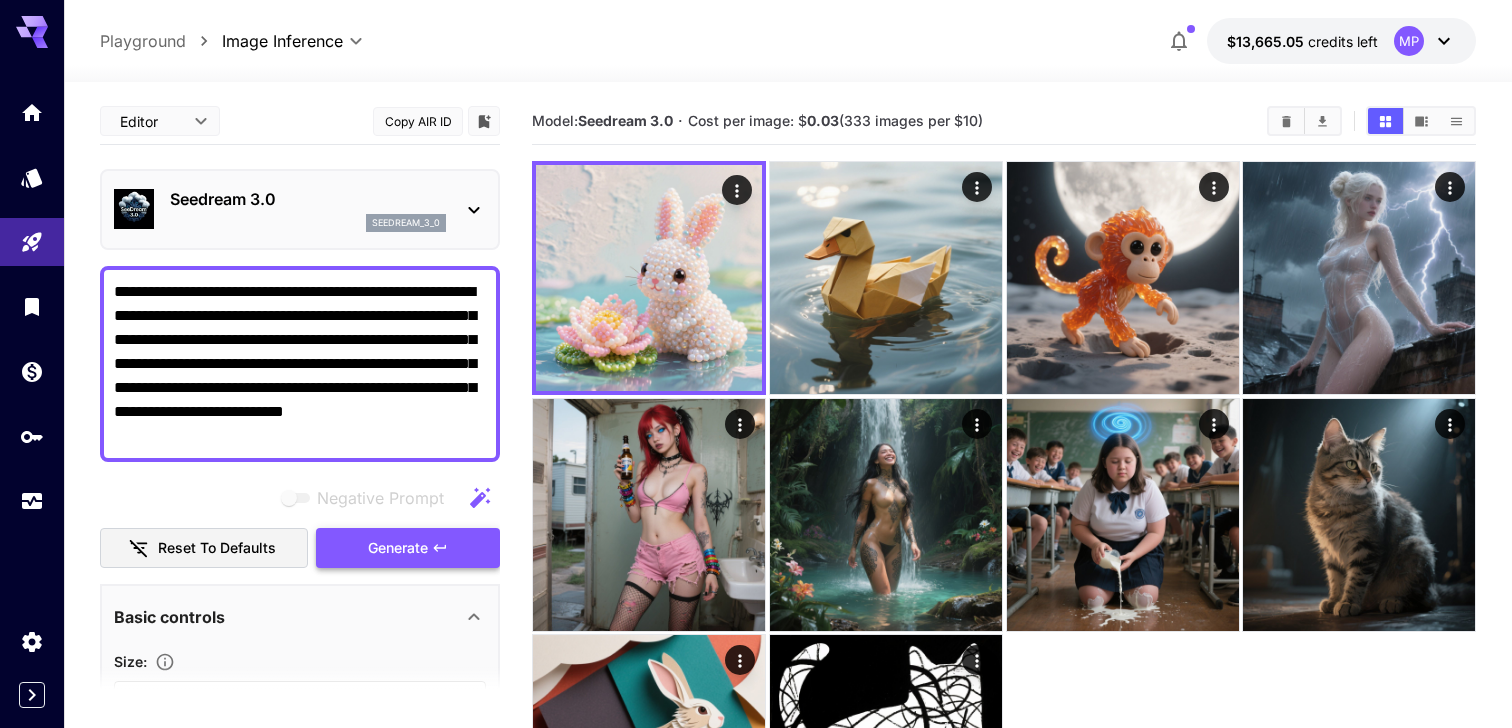 click on "Generate" at bounding box center (398, 548) 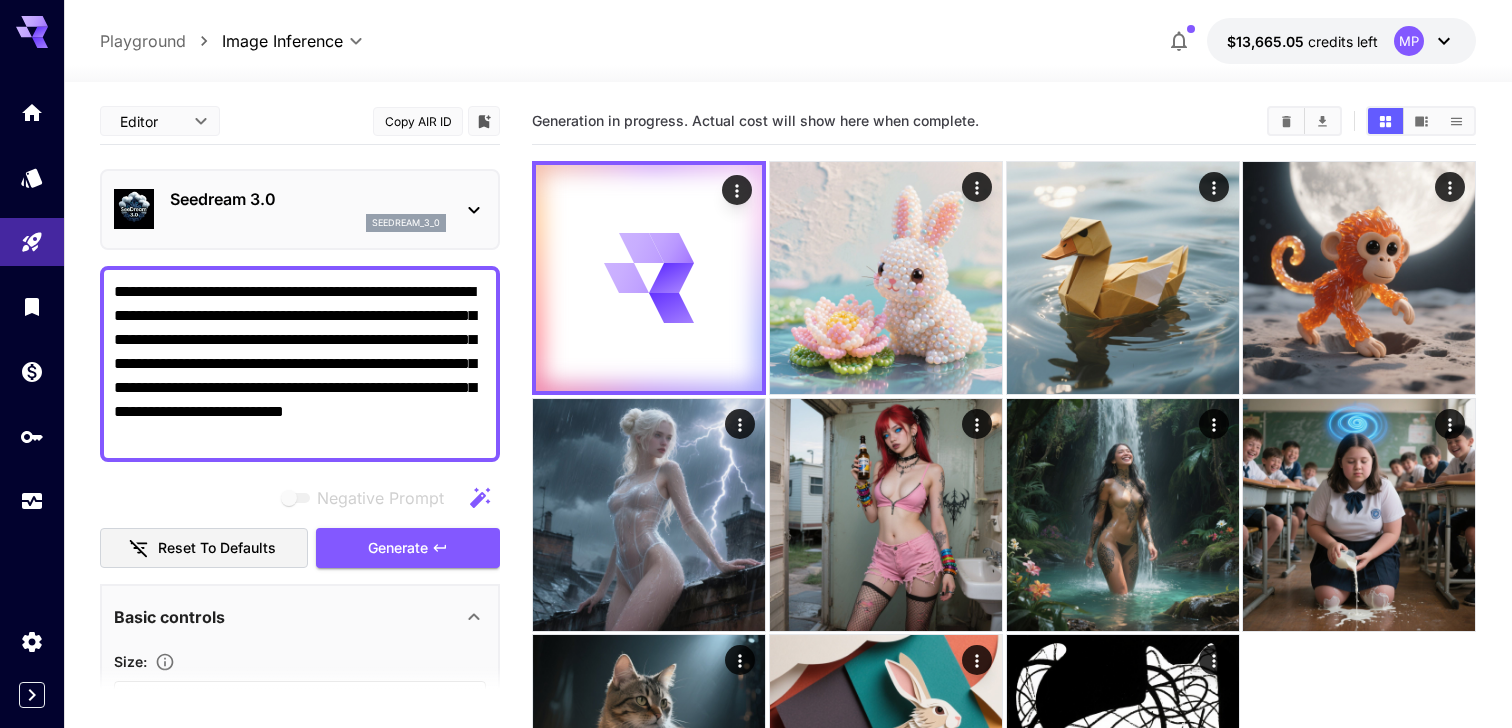click on "**********" at bounding box center (300, 364) 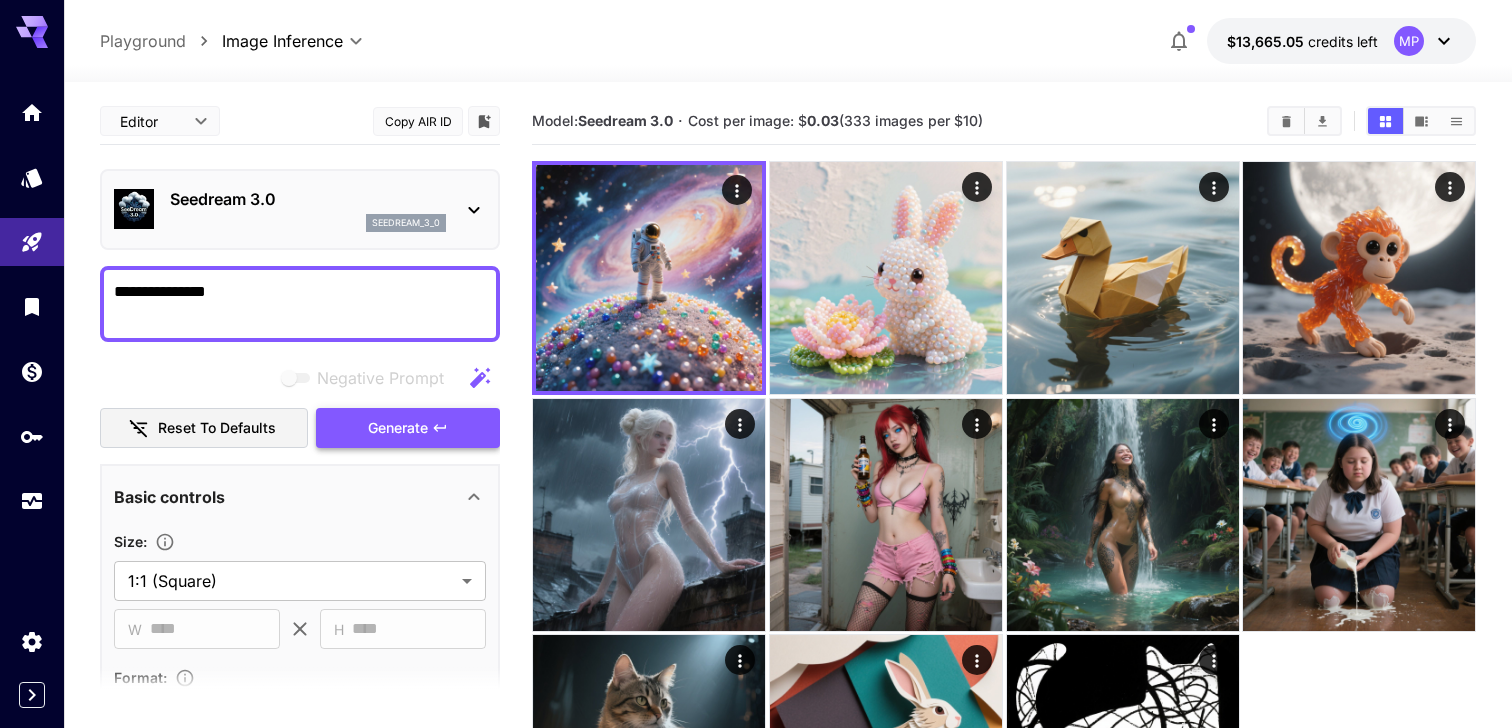 click on "Generate" at bounding box center (408, 428) 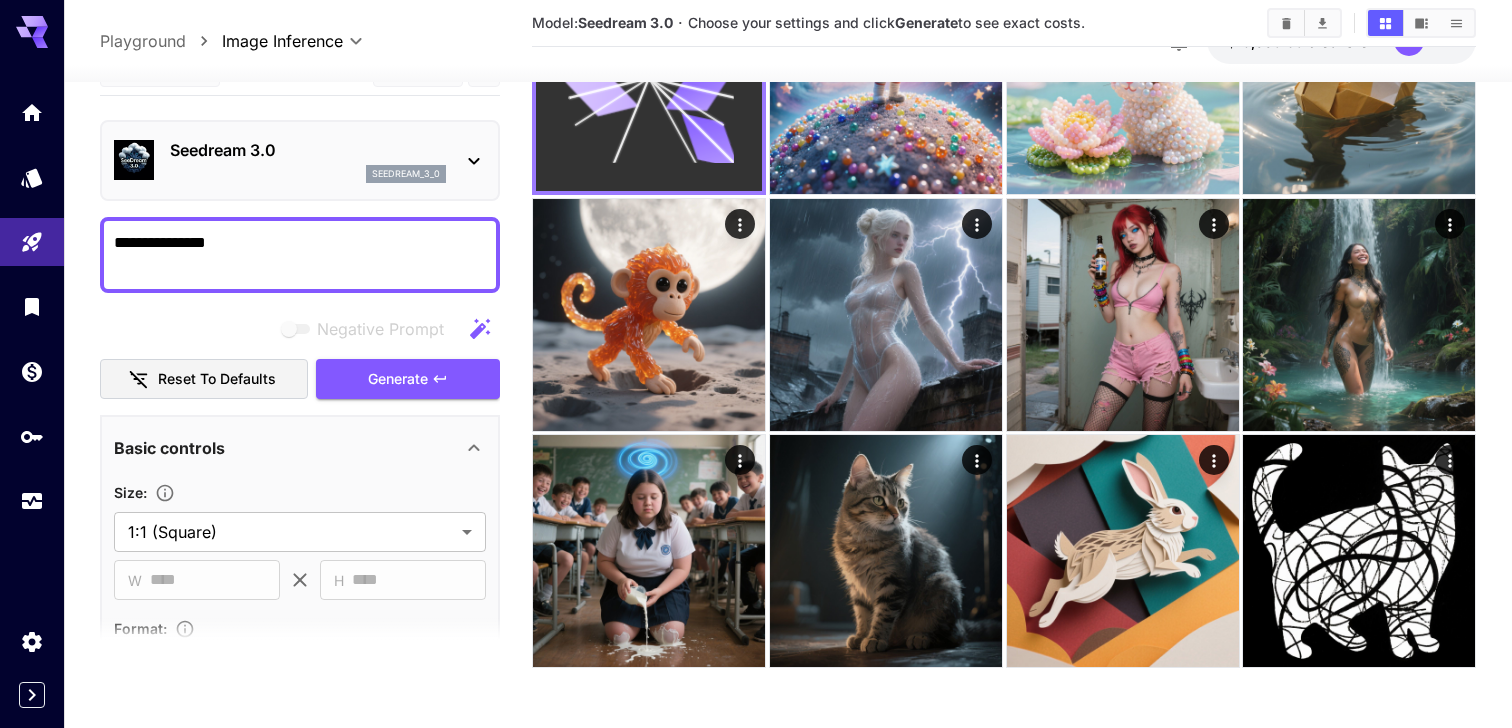 scroll, scrollTop: 0, scrollLeft: 0, axis: both 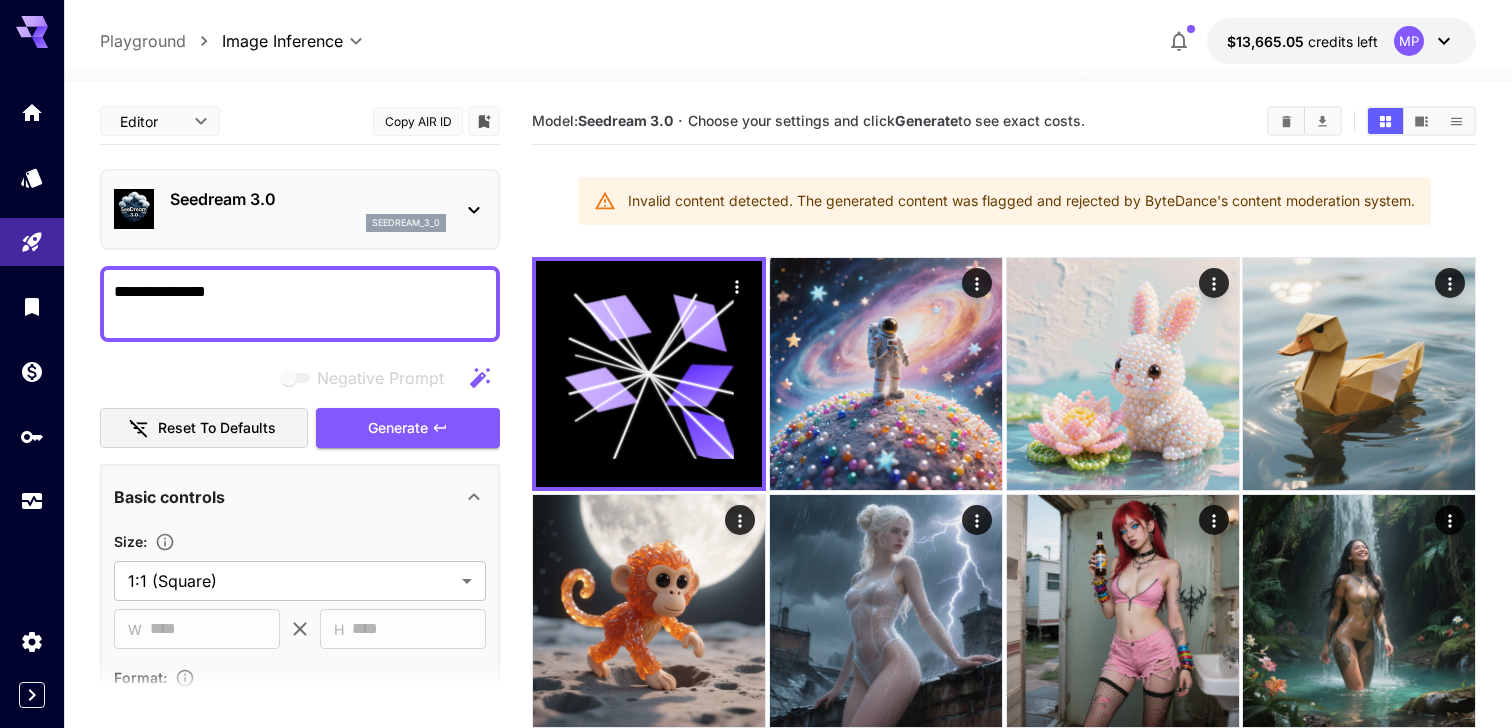 click on "**********" at bounding box center [300, 304] 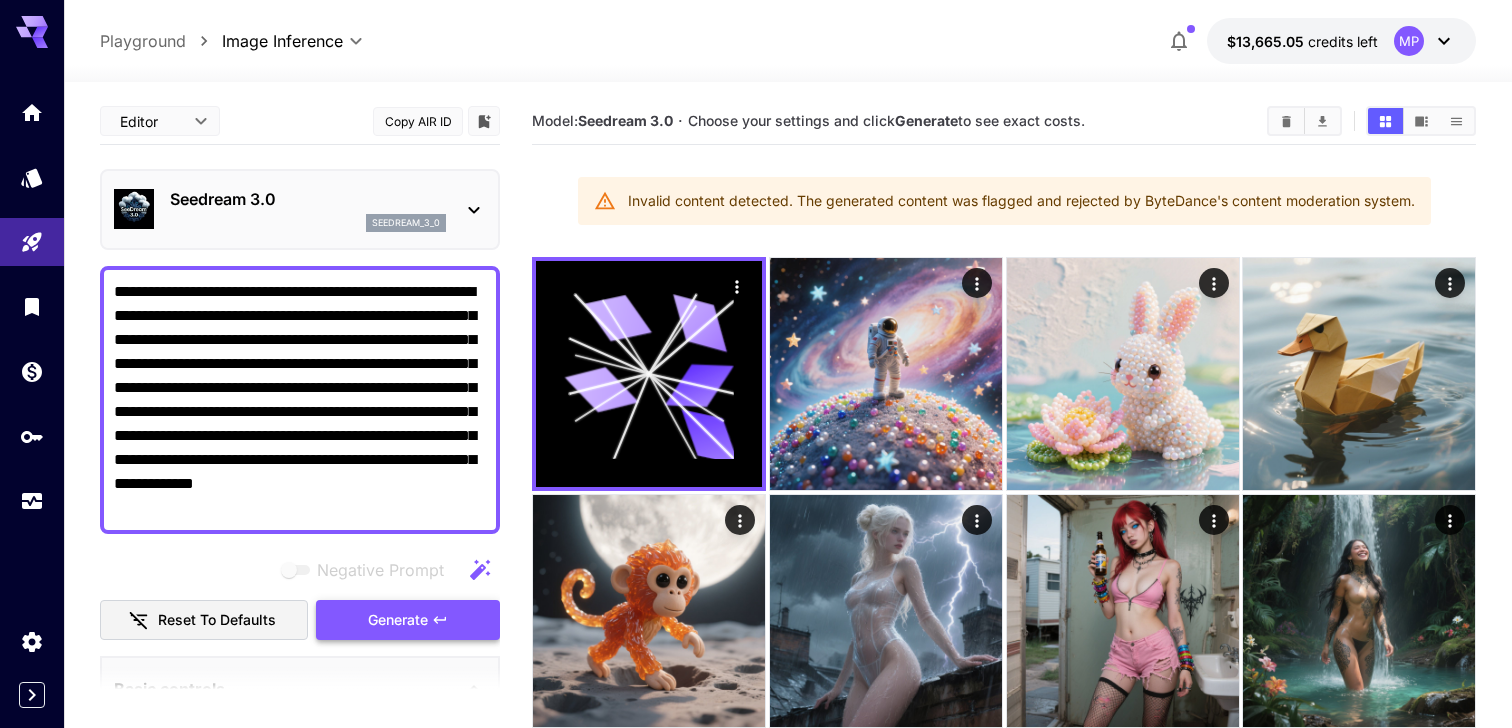 type on "**********" 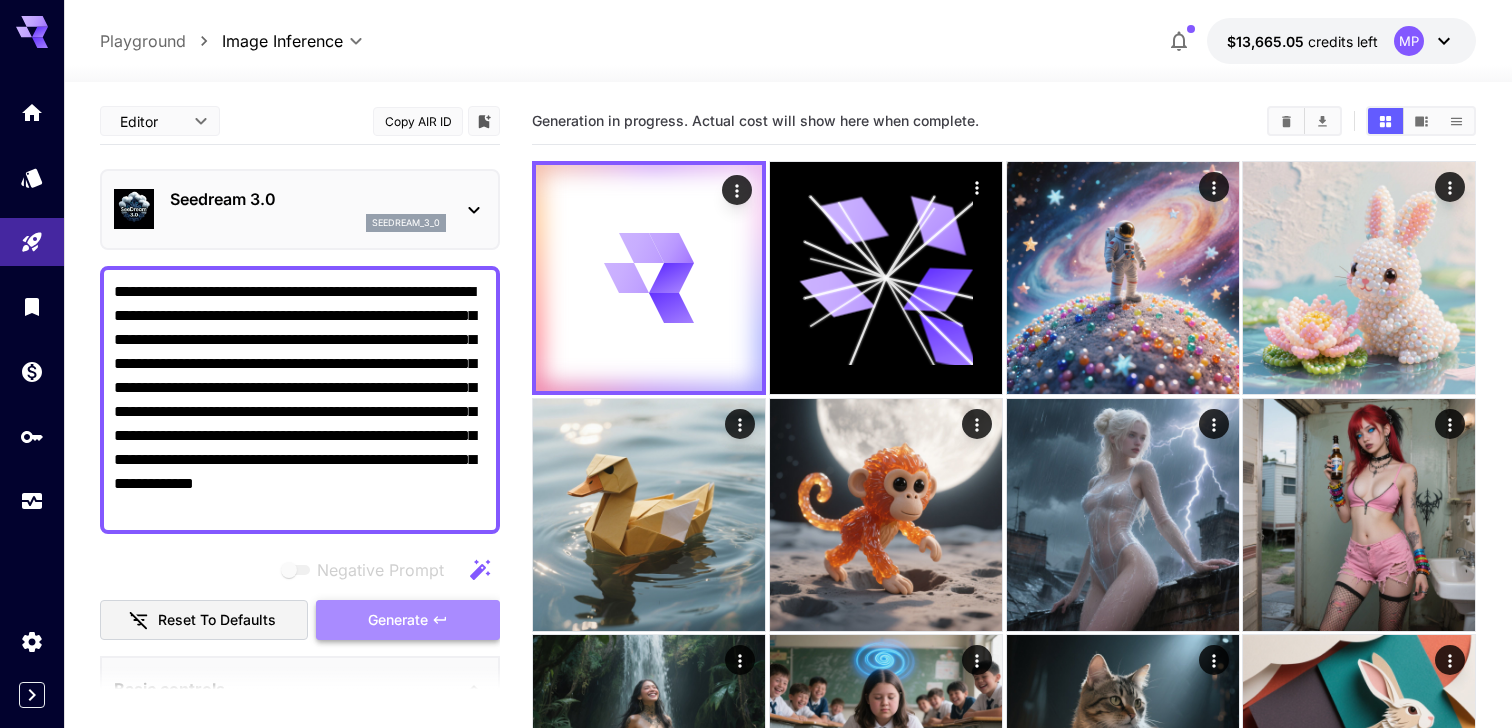 click on "Generate" at bounding box center (398, 620) 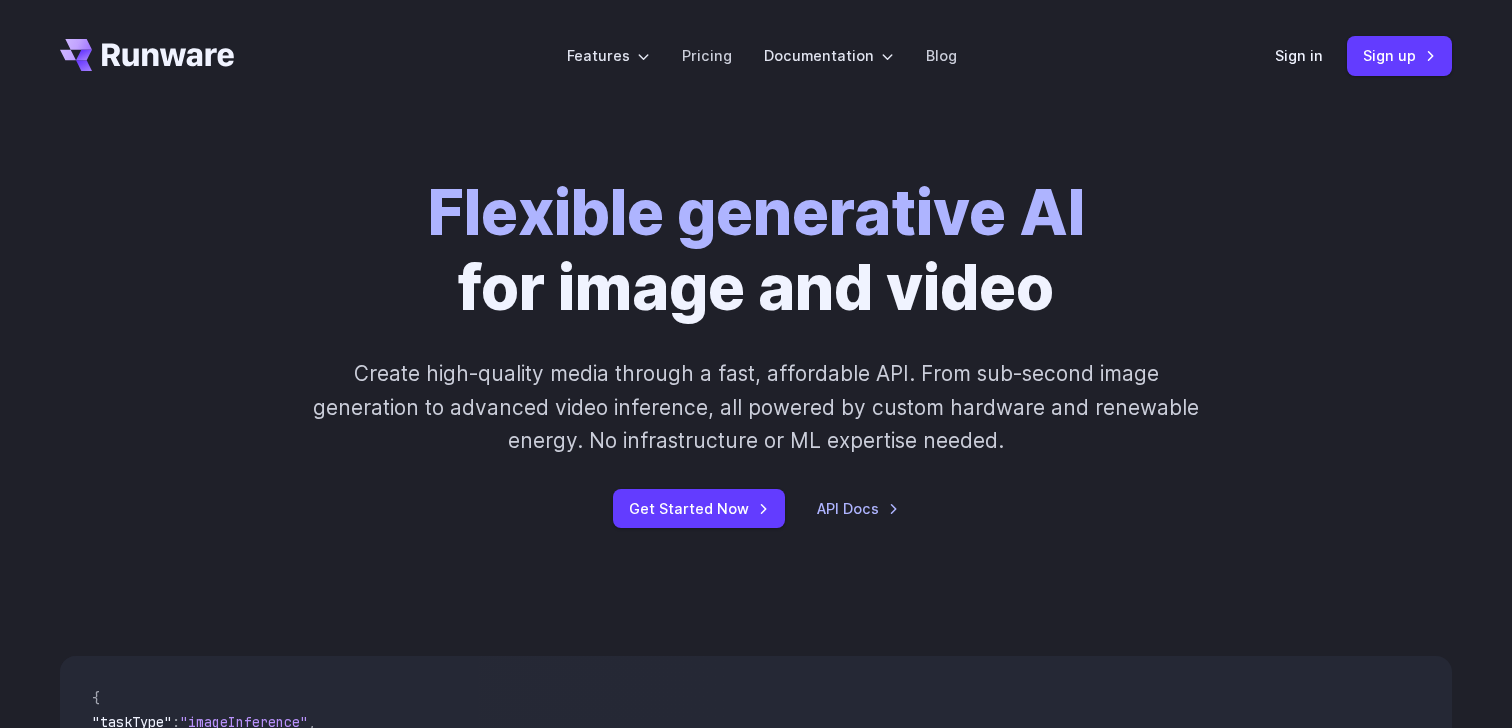 scroll, scrollTop: 0, scrollLeft: 0, axis: both 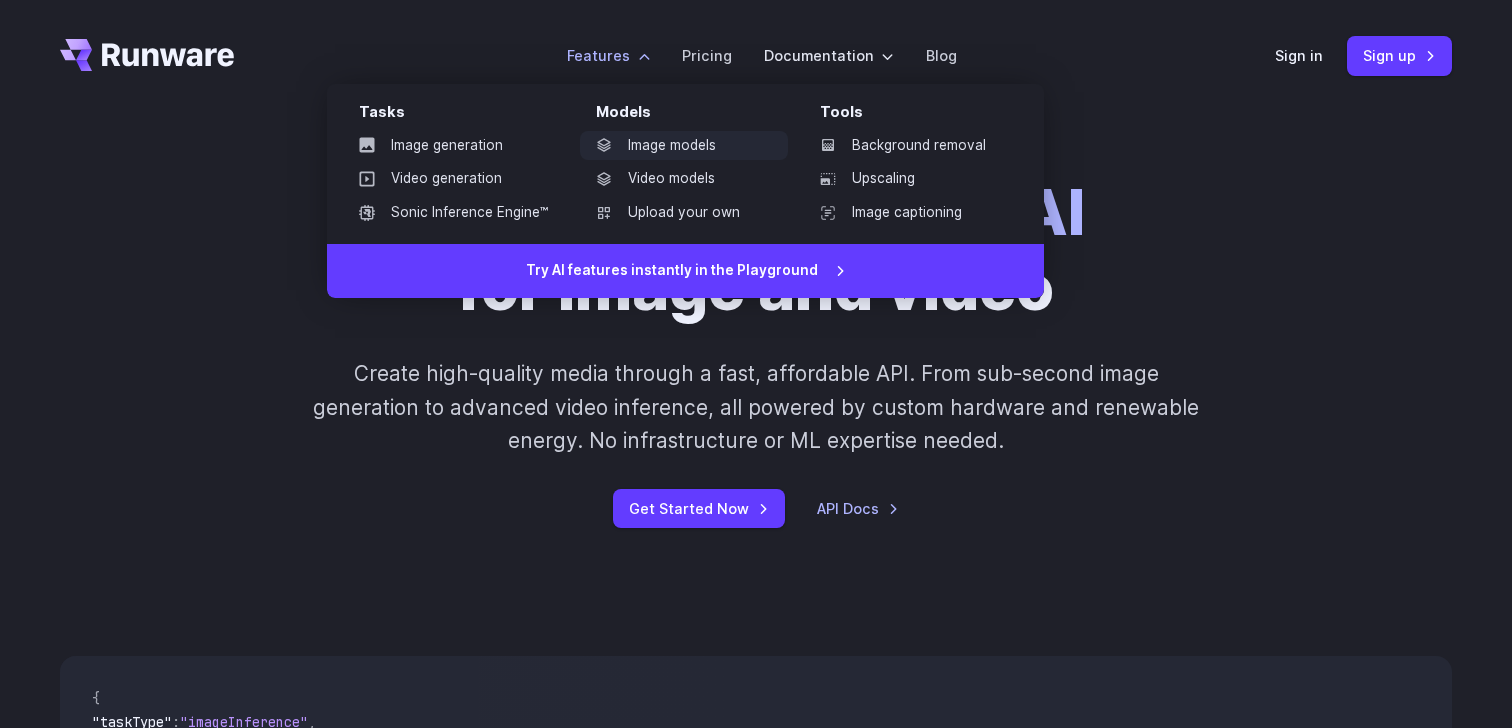 click on "Image models" at bounding box center (684, 146) 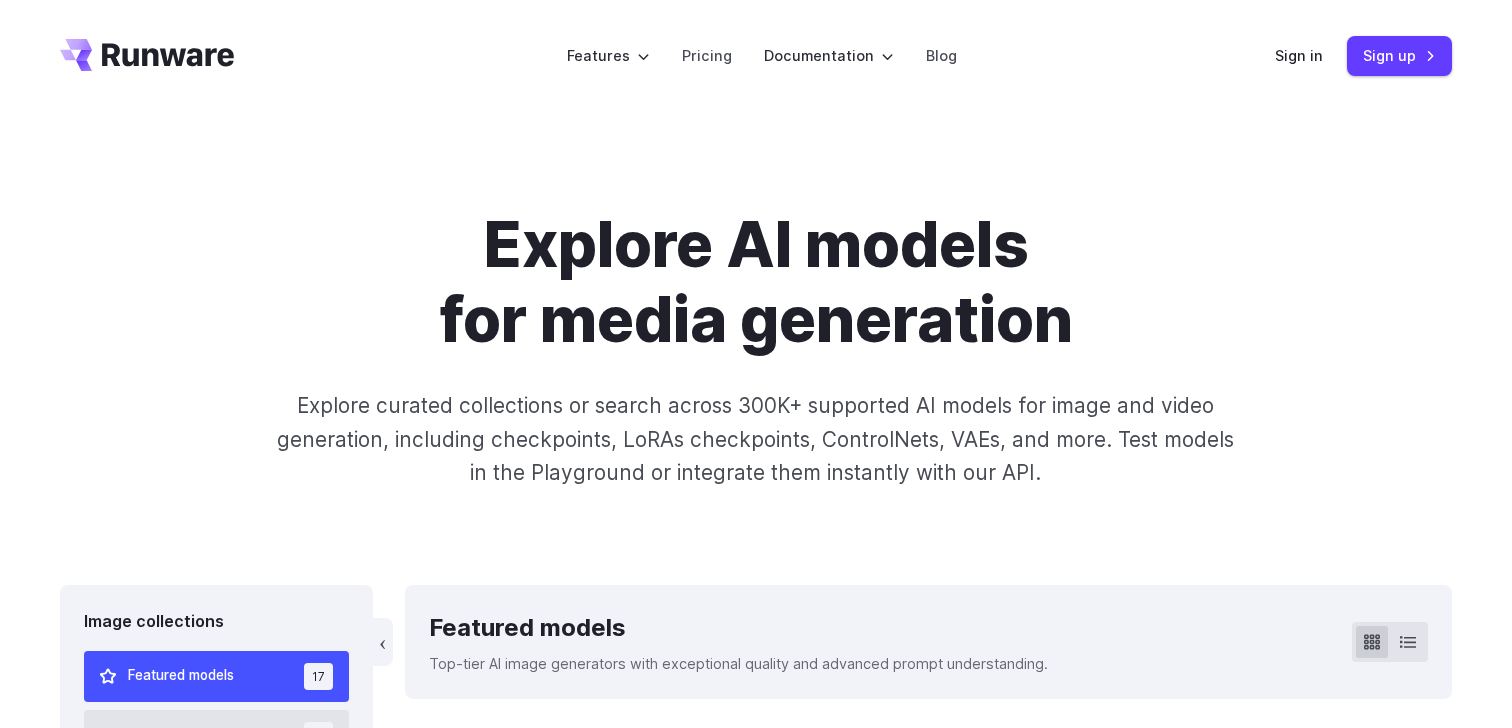 scroll, scrollTop: 0, scrollLeft: 0, axis: both 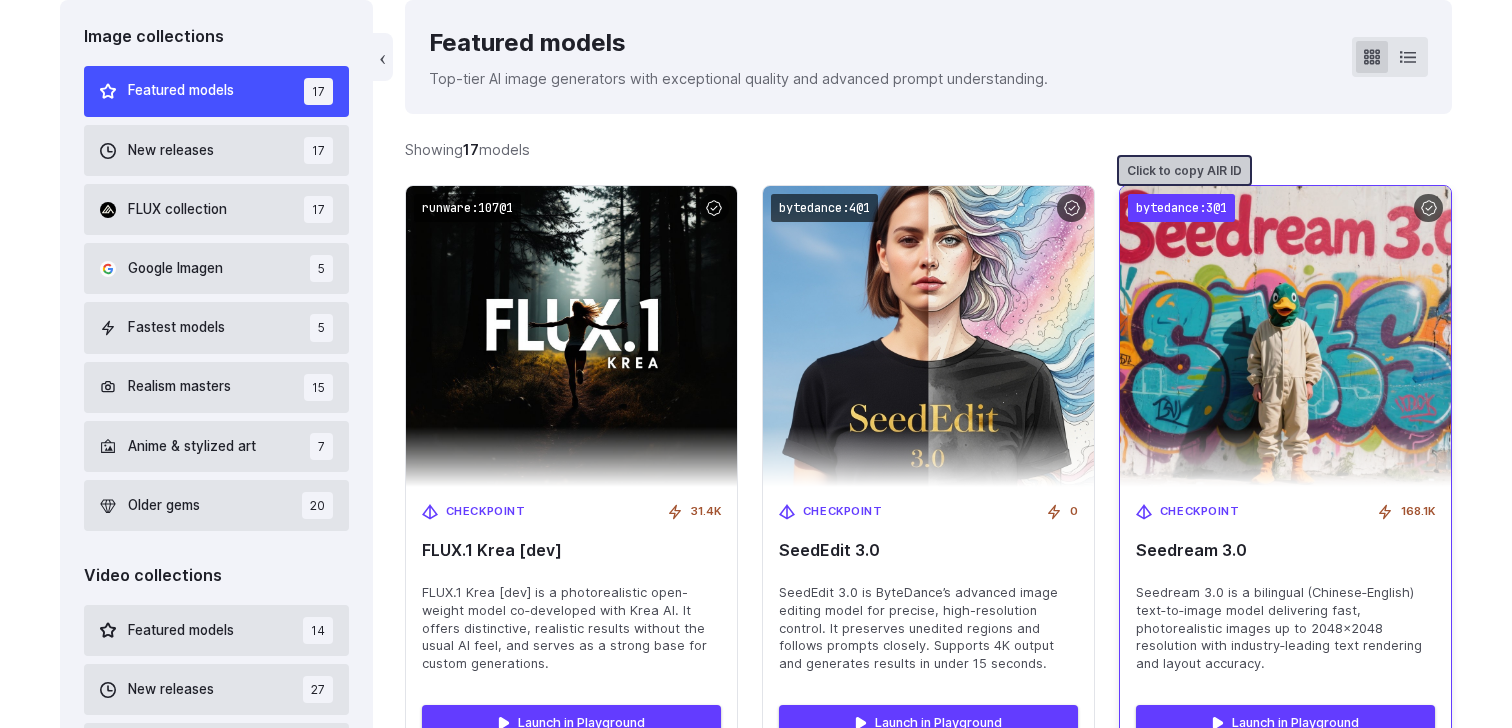 click on "bytedance:3@1" at bounding box center (1181, 208) 